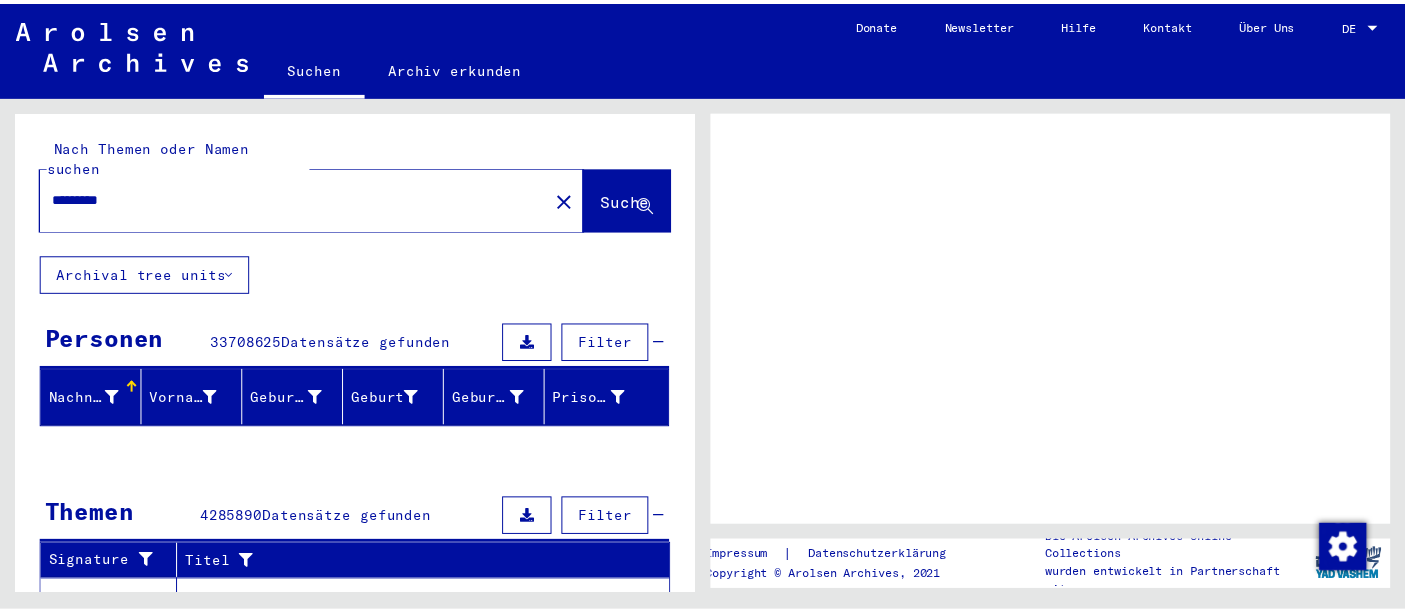 scroll, scrollTop: 0, scrollLeft: 0, axis: both 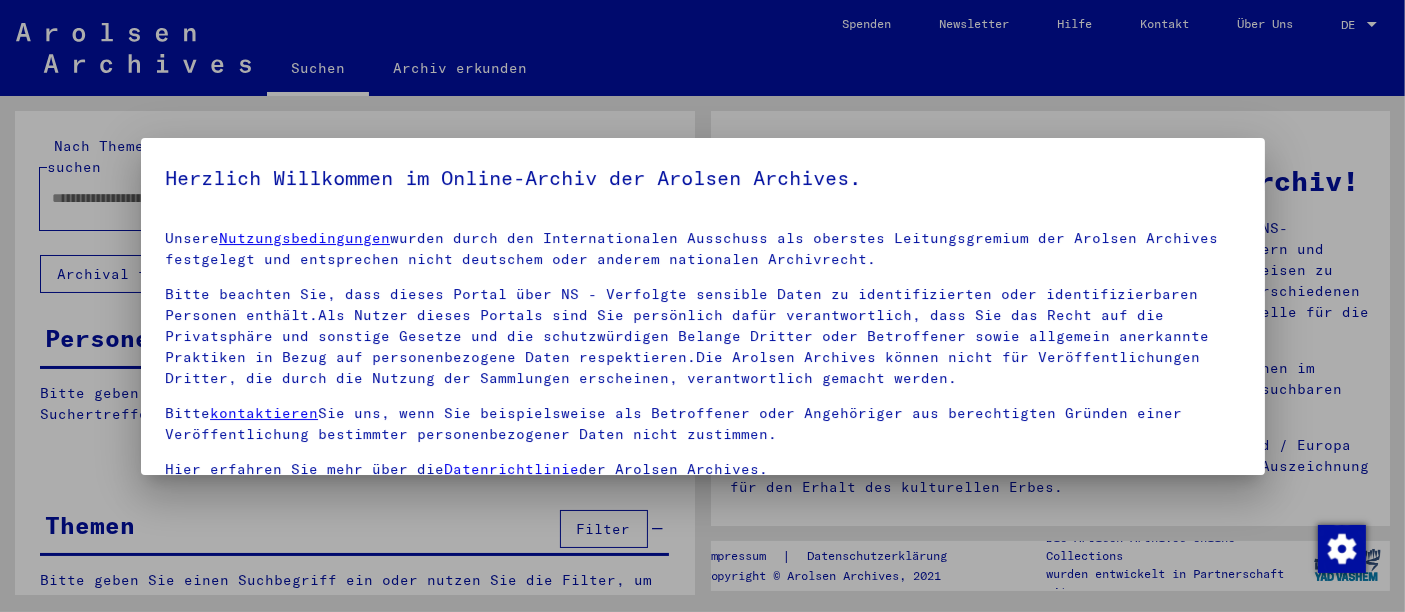 type on "*********" 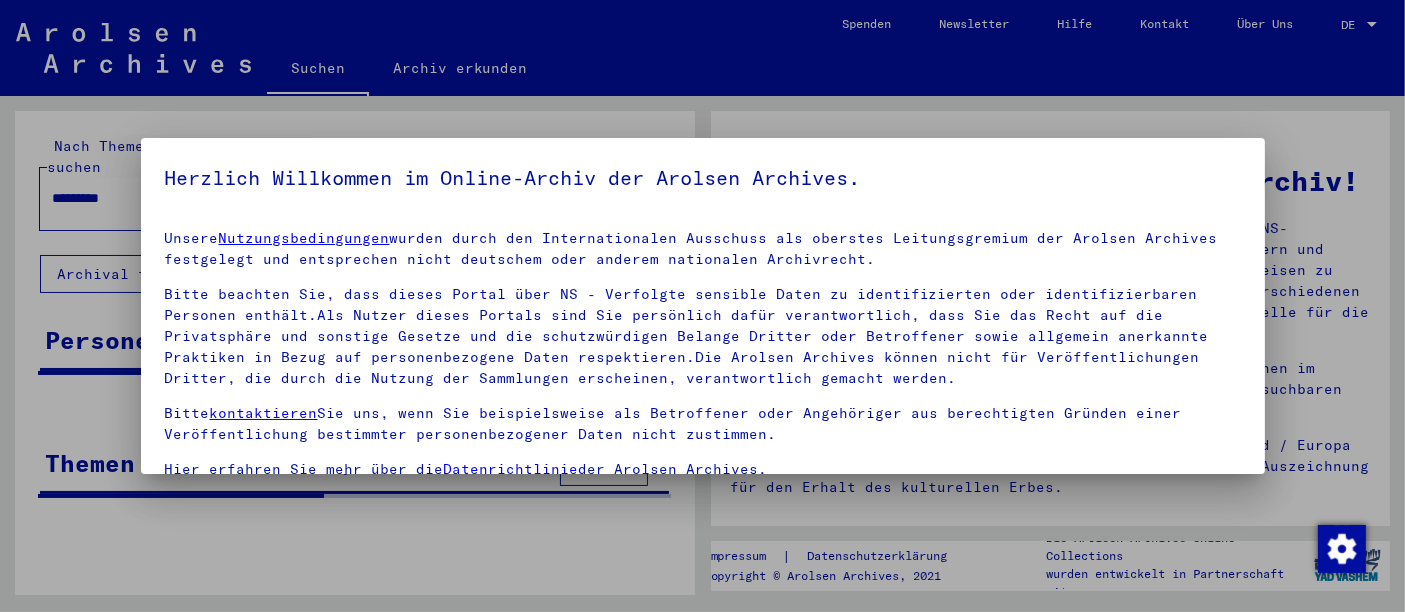 scroll, scrollTop: 80, scrollLeft: 0, axis: vertical 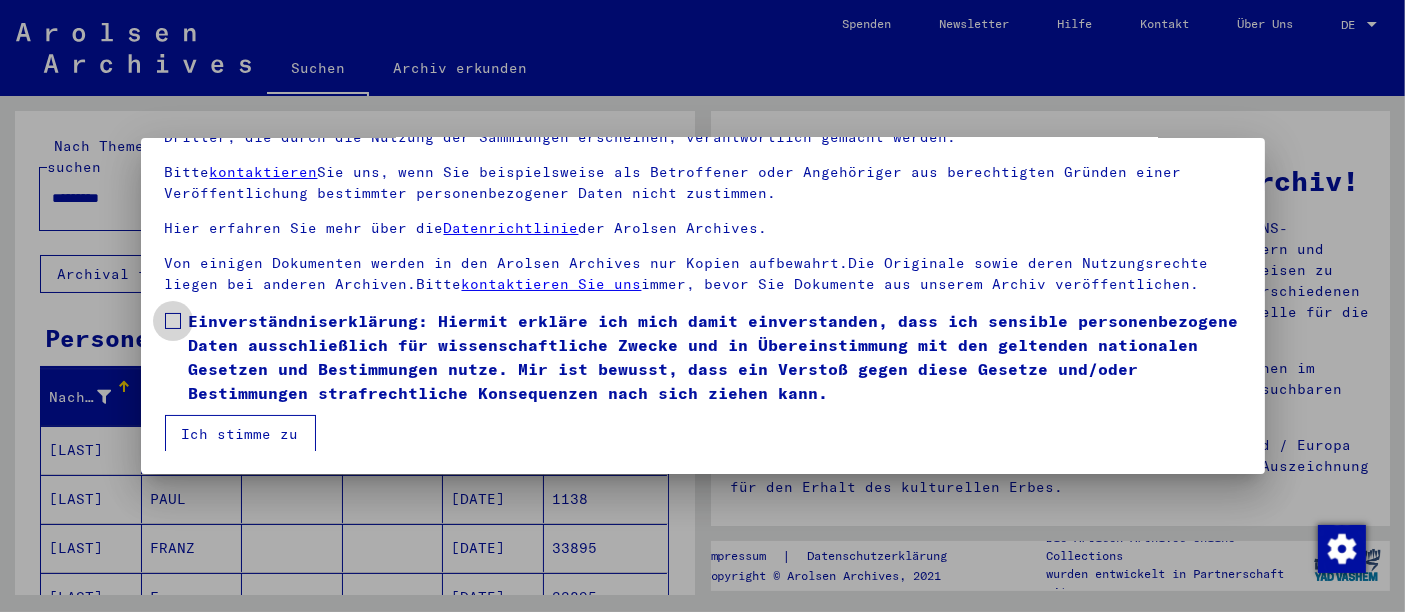 click on "Einverständniserklärung: Hiermit erkläre ich mich damit einverstanden, dass ich sensible personenbezogene Daten ausschließlich für wissenschaftliche Zwecke und in Übereinstimmung mit den geltenden nationalen Gesetzen und Bestimmungen nutze. Mir ist bewusst, dass ein Verstoß gegen diese Gesetze und/oder Bestimmungen strafrechtliche Konsequenzen nach sich ziehen kann." at bounding box center [715, 357] 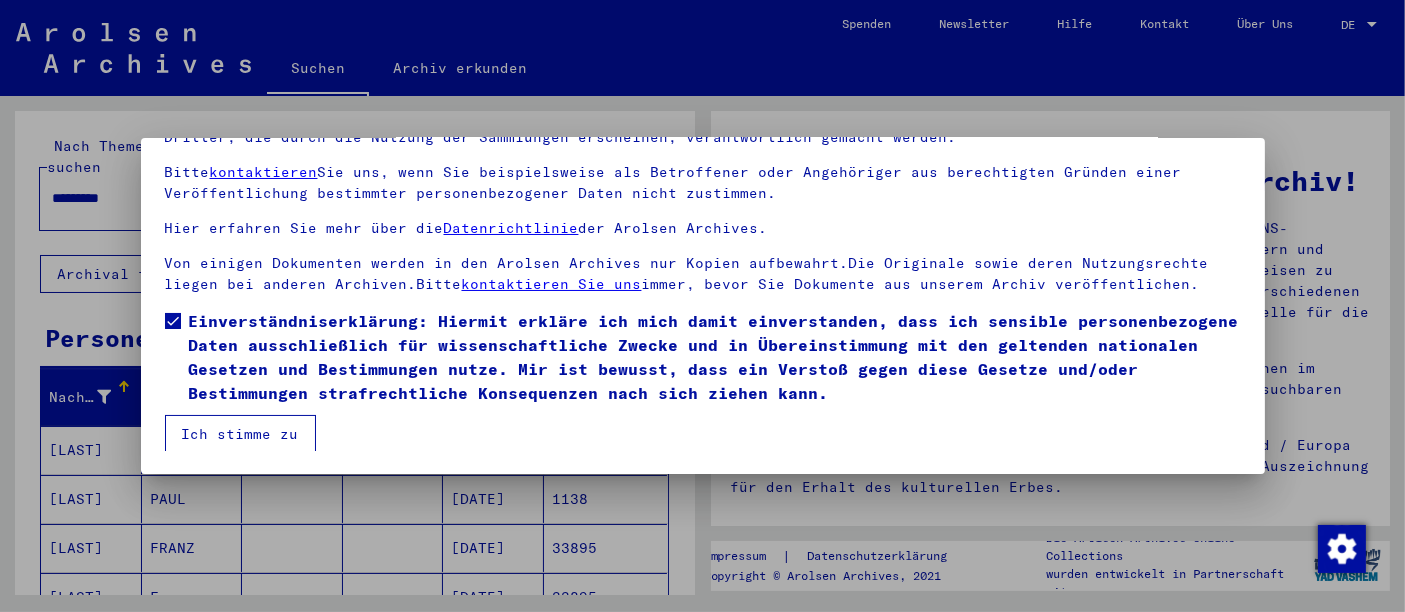 click on "Ich stimme zu" at bounding box center (240, 434) 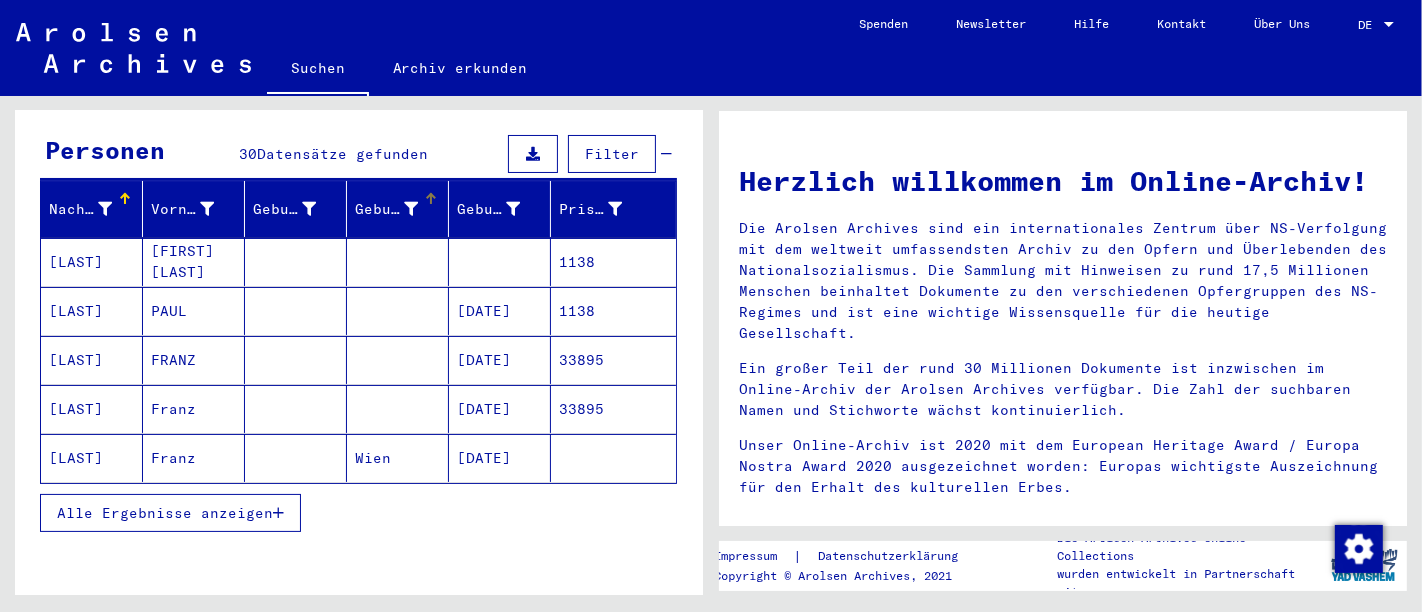 scroll, scrollTop: 266, scrollLeft: 0, axis: vertical 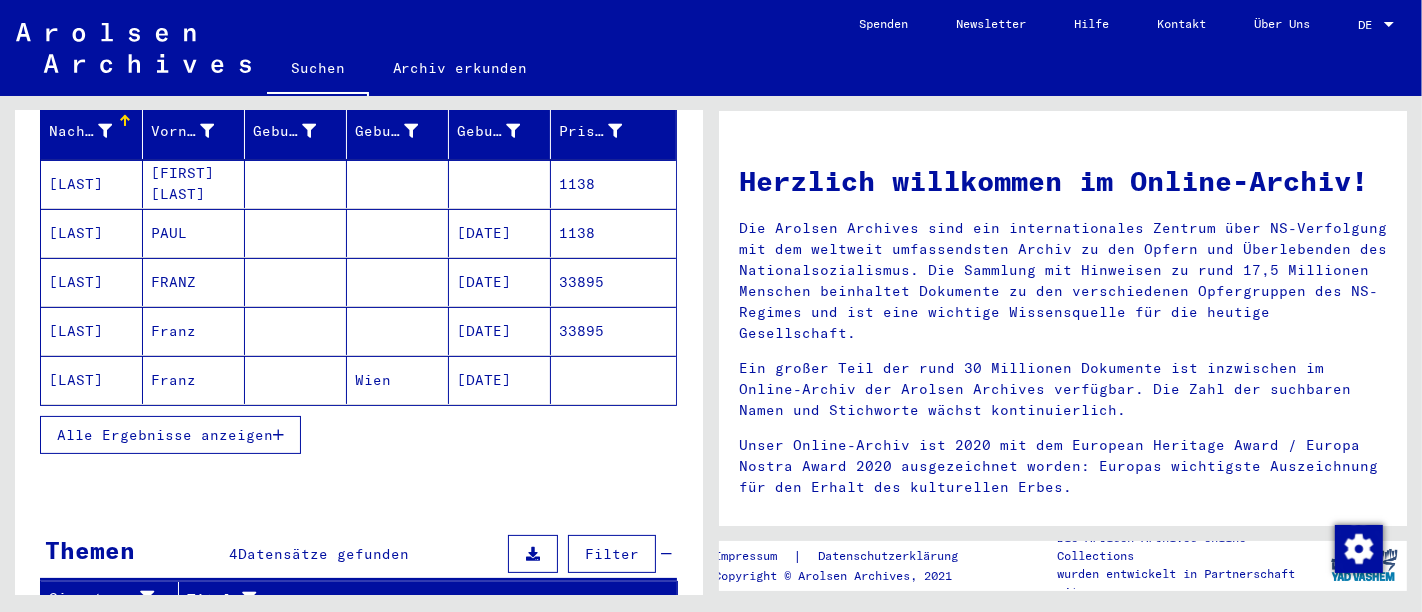 click on "Alle Ergebnisse anzeigen" at bounding box center (165, 435) 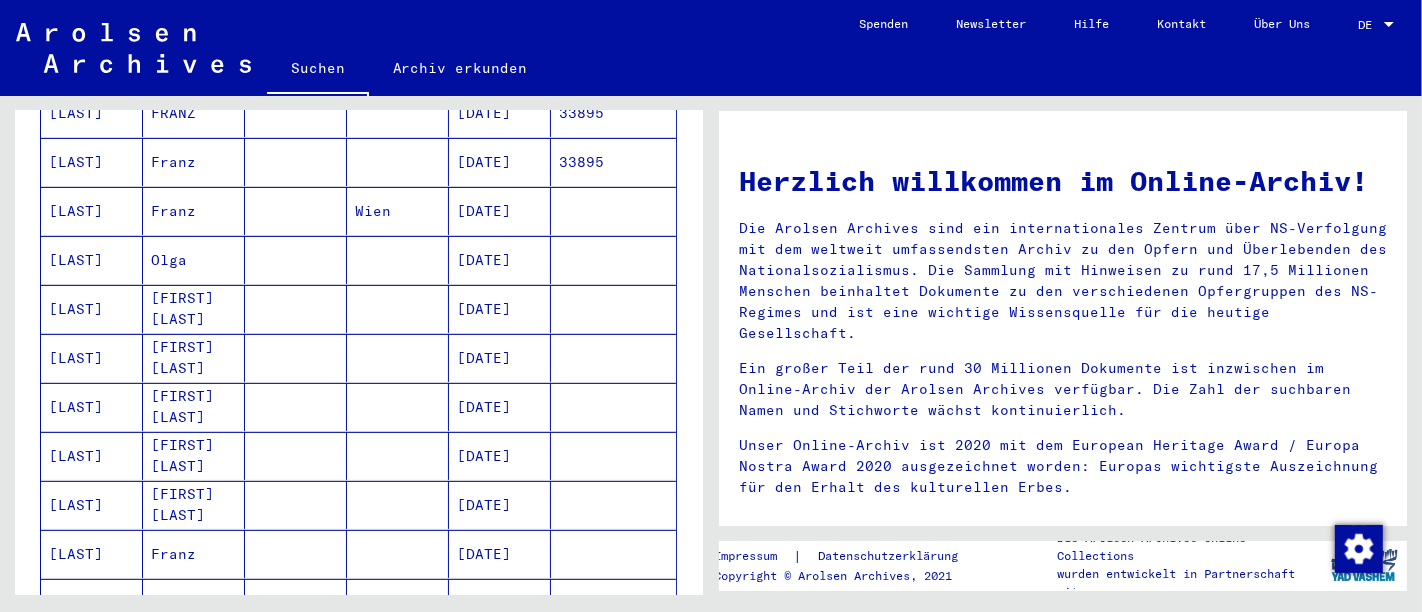 scroll, scrollTop: 471, scrollLeft: 0, axis: vertical 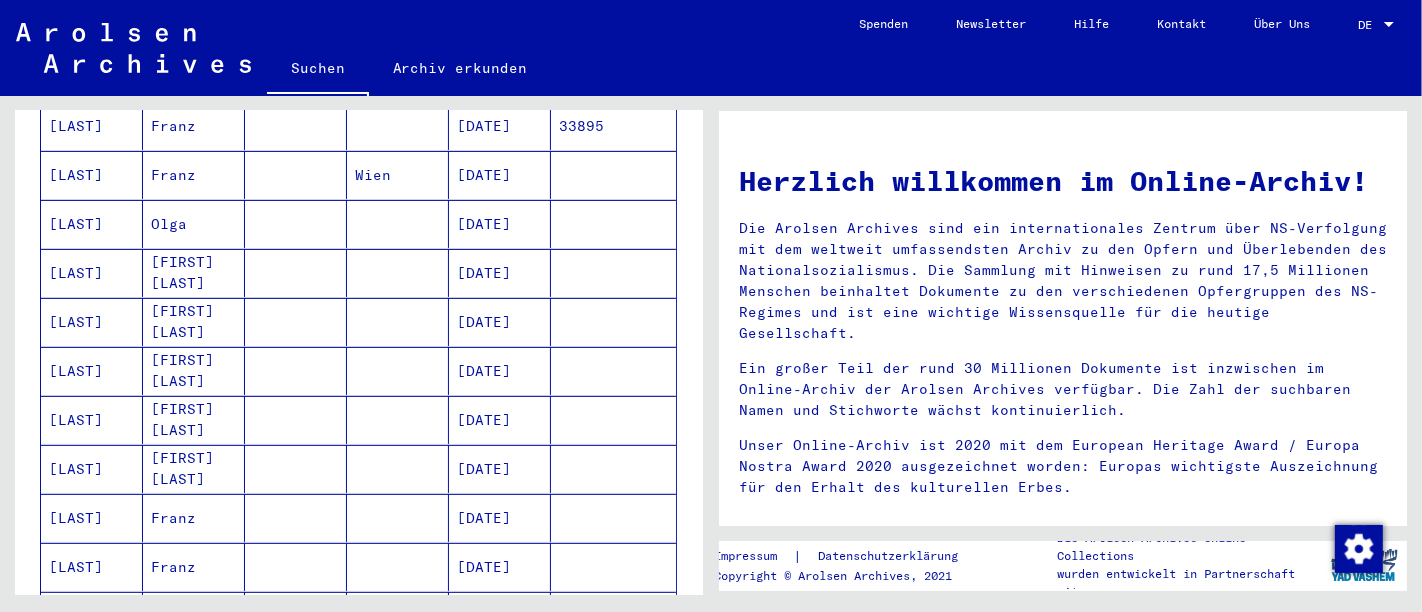 click on "[DATE]" at bounding box center (500, 322) 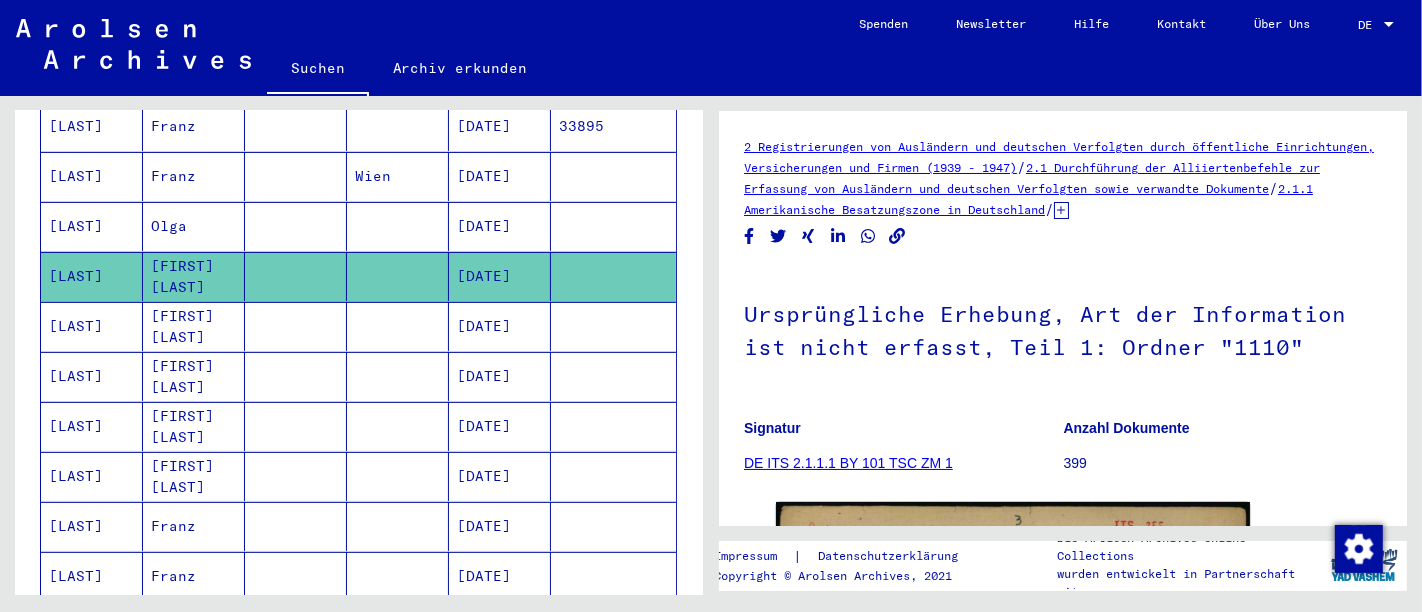 scroll, scrollTop: 362, scrollLeft: 0, axis: vertical 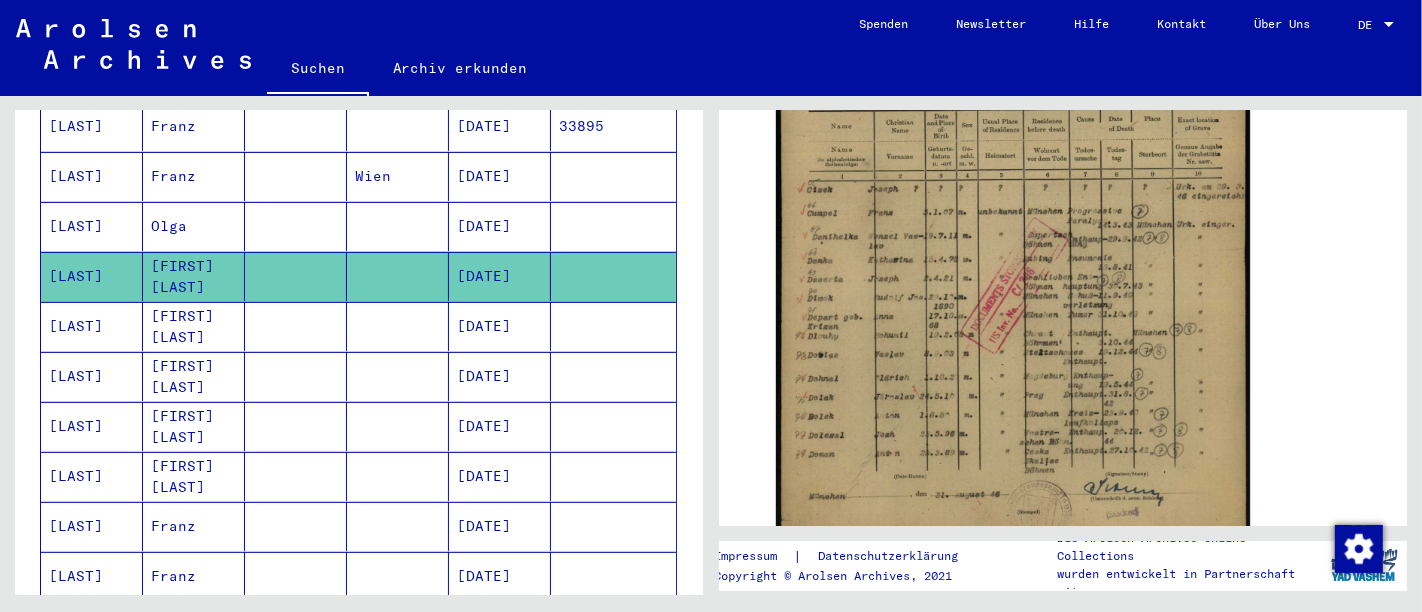 click on "[DATE]" at bounding box center (500, 376) 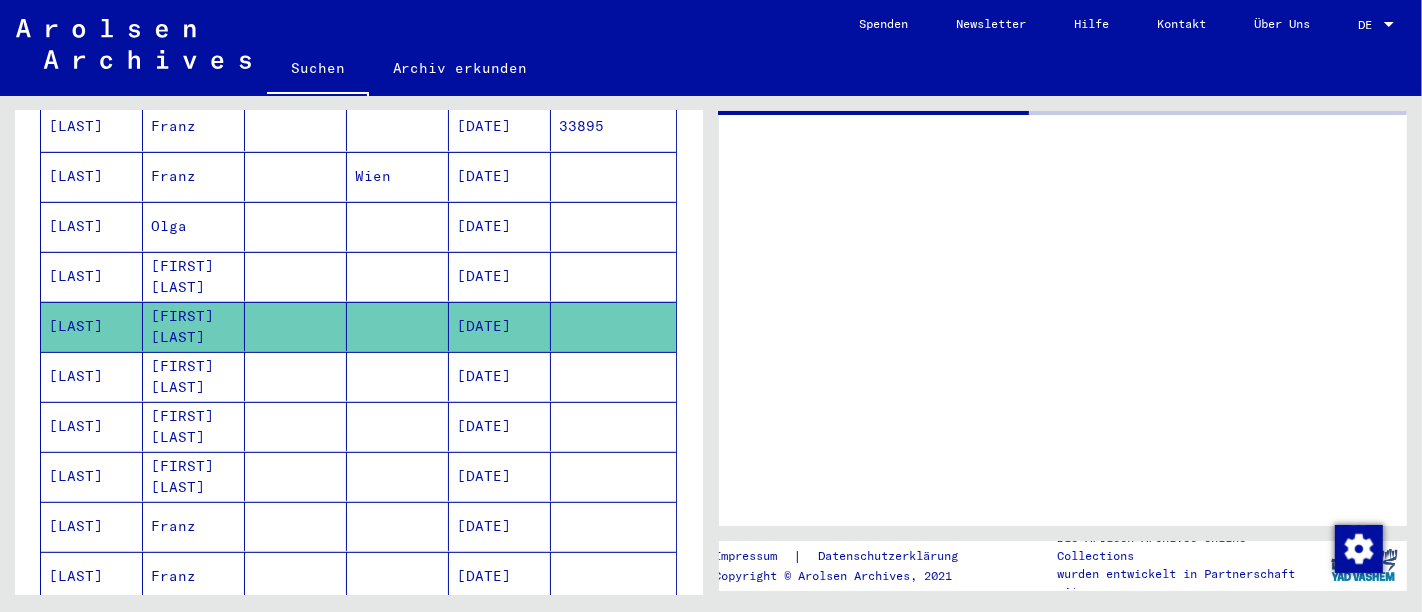 scroll, scrollTop: 0, scrollLeft: 0, axis: both 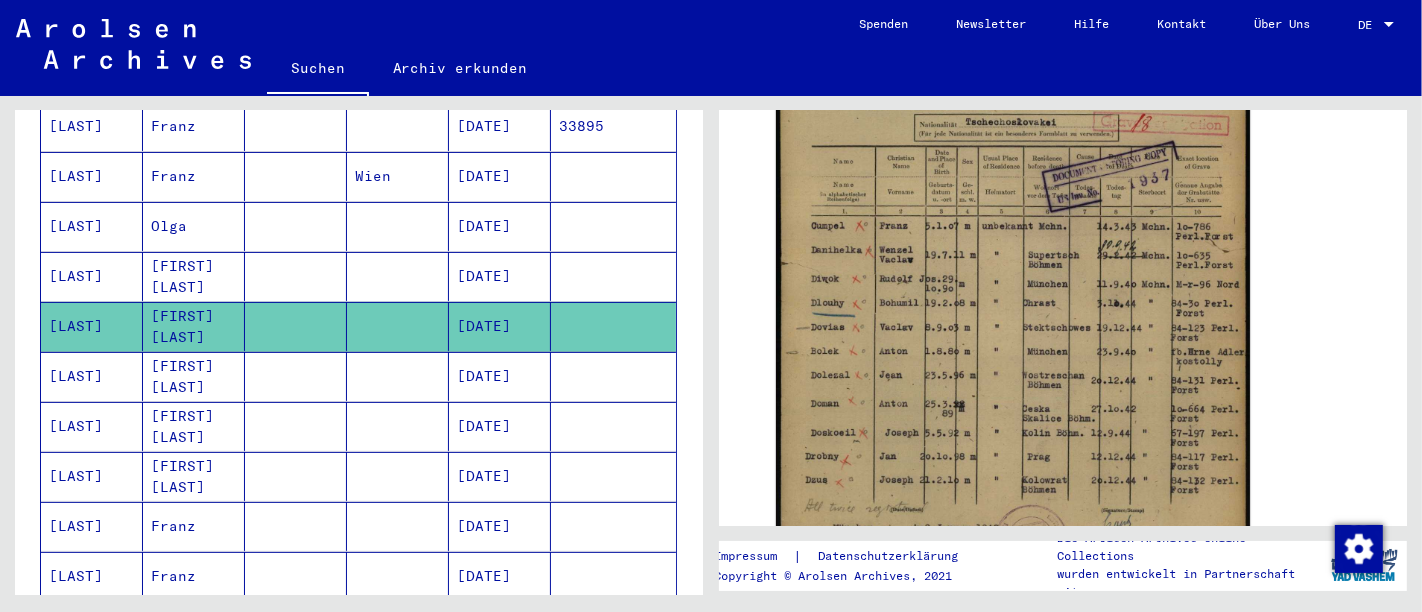 click on "[DATE]" at bounding box center (500, 426) 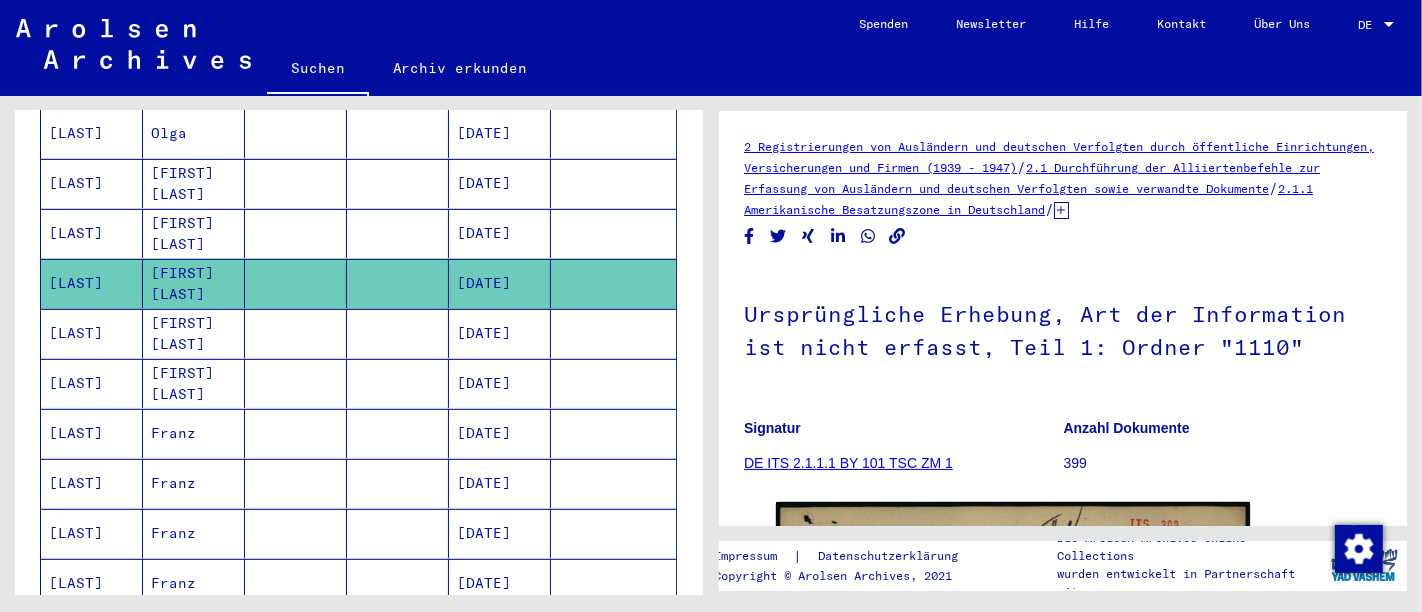 scroll, scrollTop: 571, scrollLeft: 0, axis: vertical 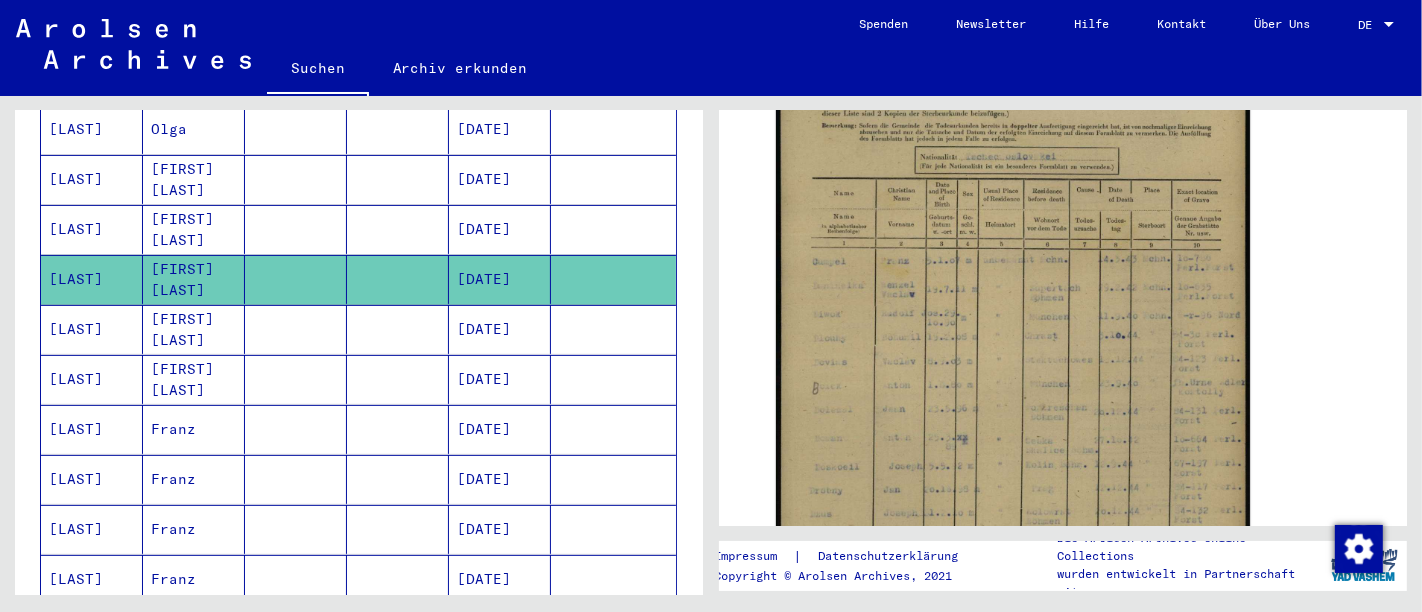 click on "[DATE]" at bounding box center [500, 379] 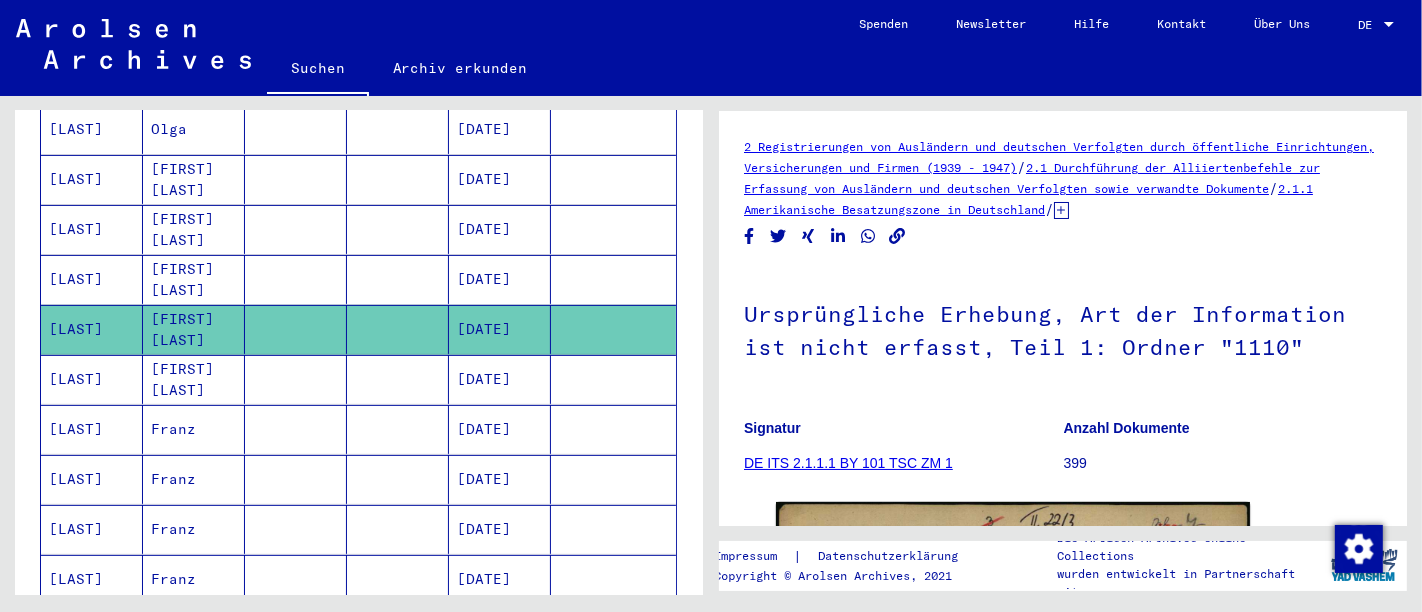 scroll, scrollTop: 283, scrollLeft: 0, axis: vertical 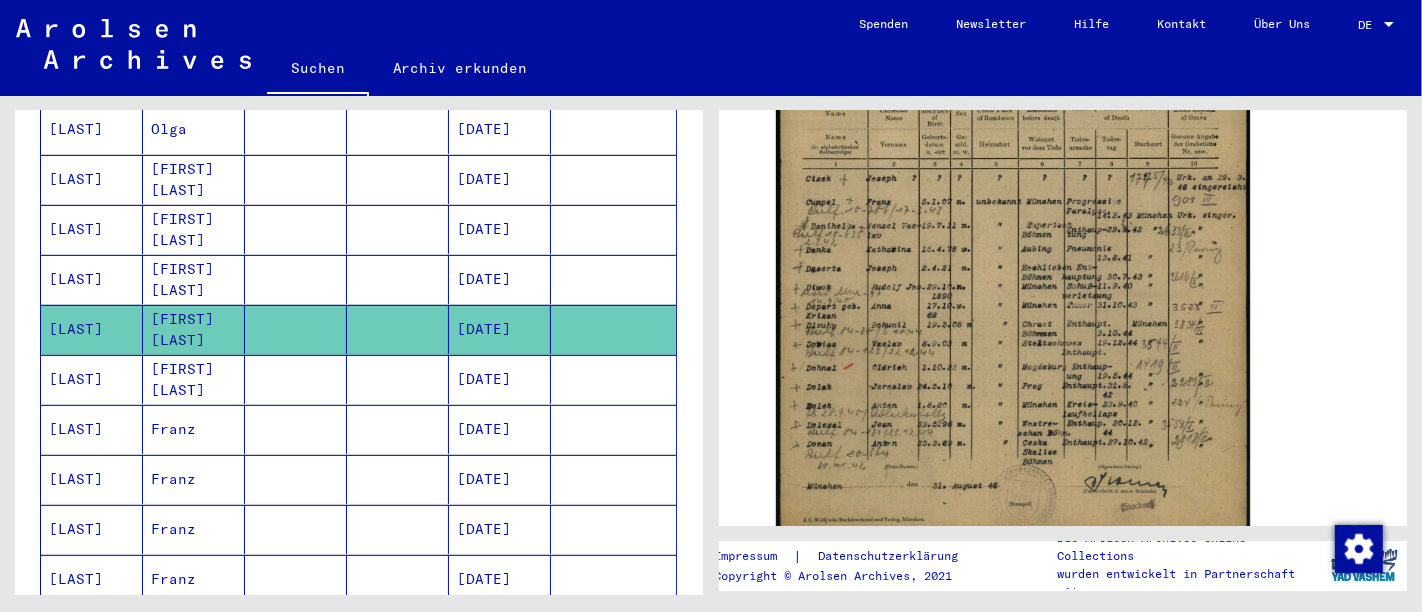 click on "[DATE]" at bounding box center [500, 429] 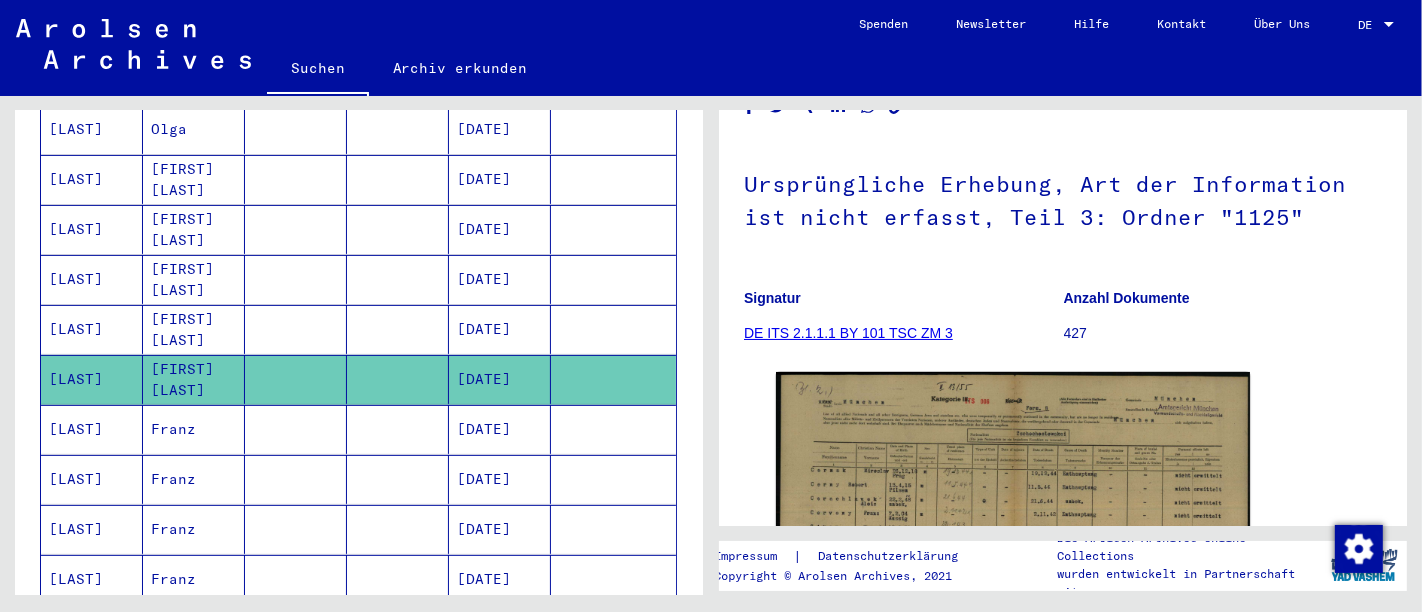 scroll, scrollTop: 132, scrollLeft: 0, axis: vertical 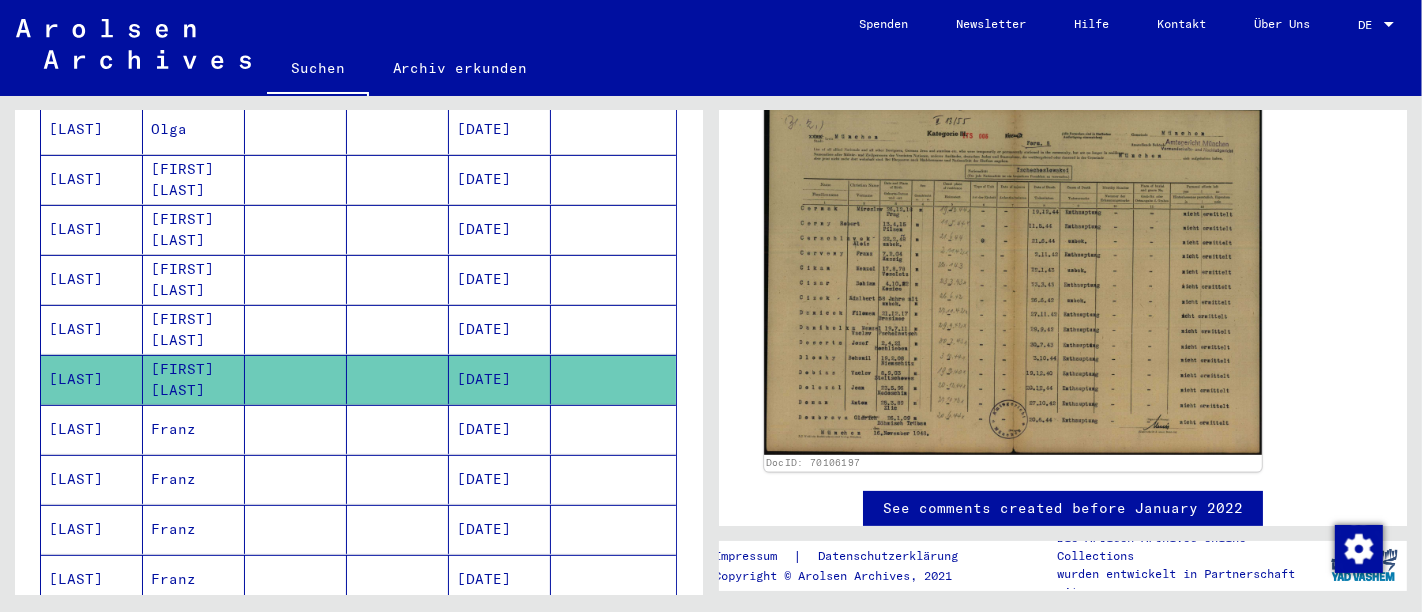 click 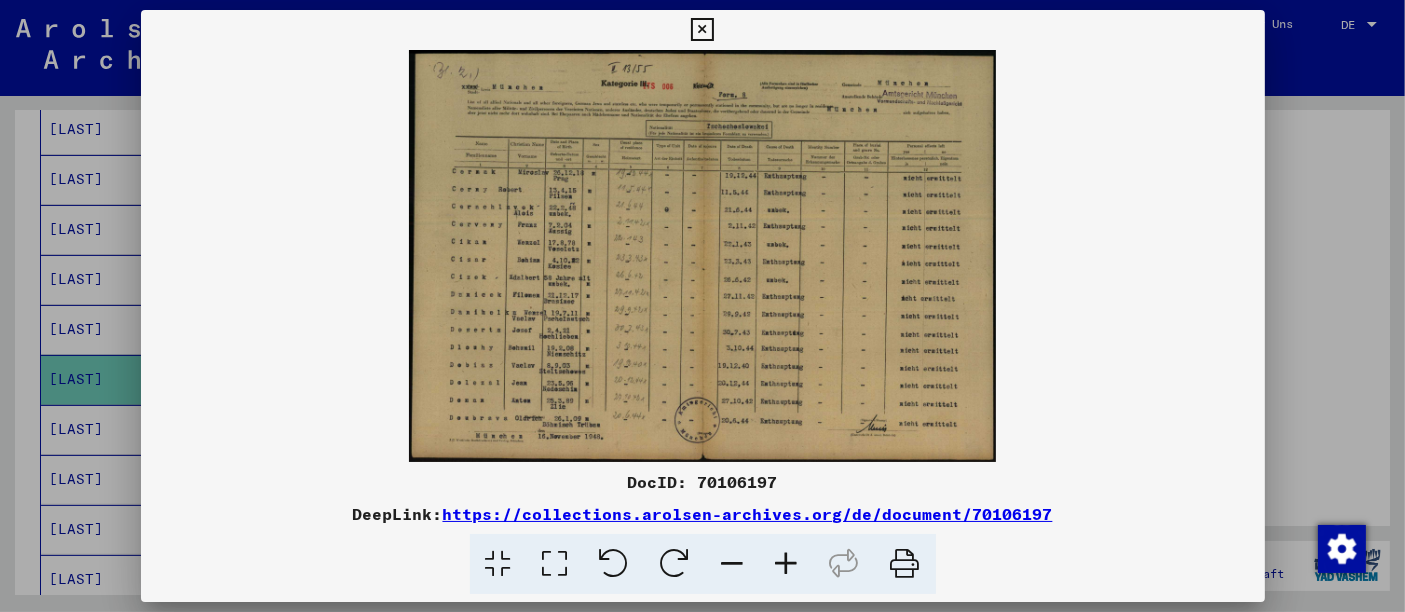 click at bounding box center [787, 564] 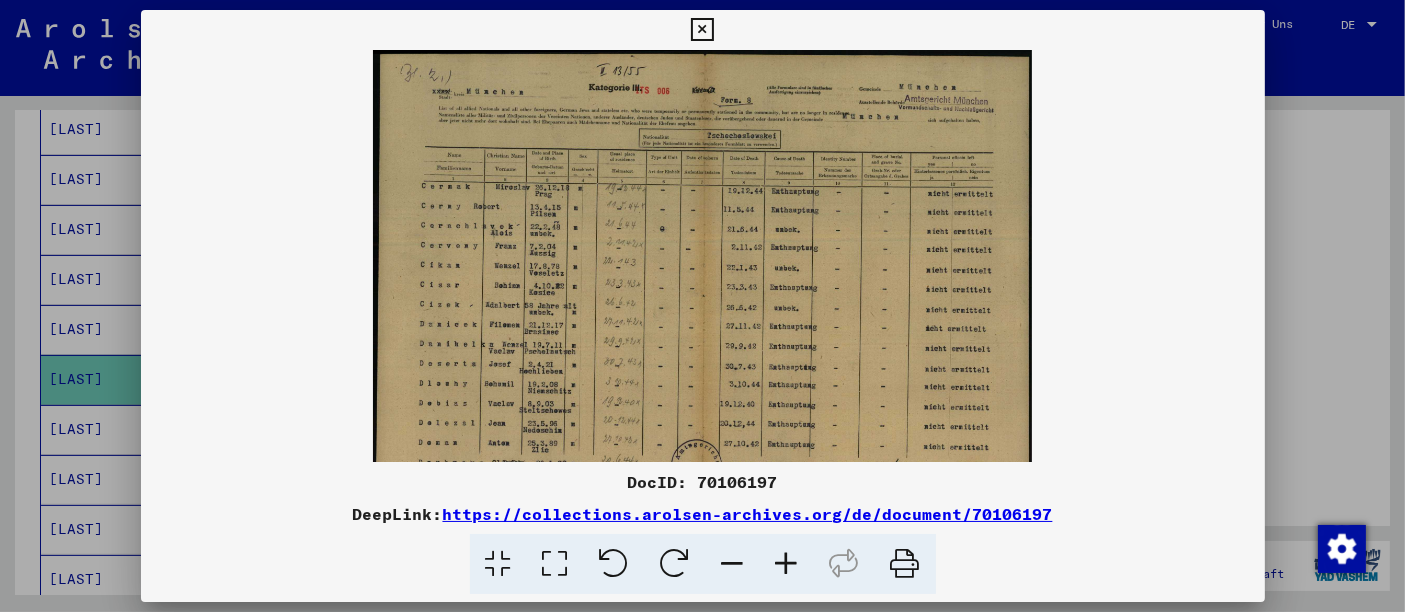 click at bounding box center [787, 564] 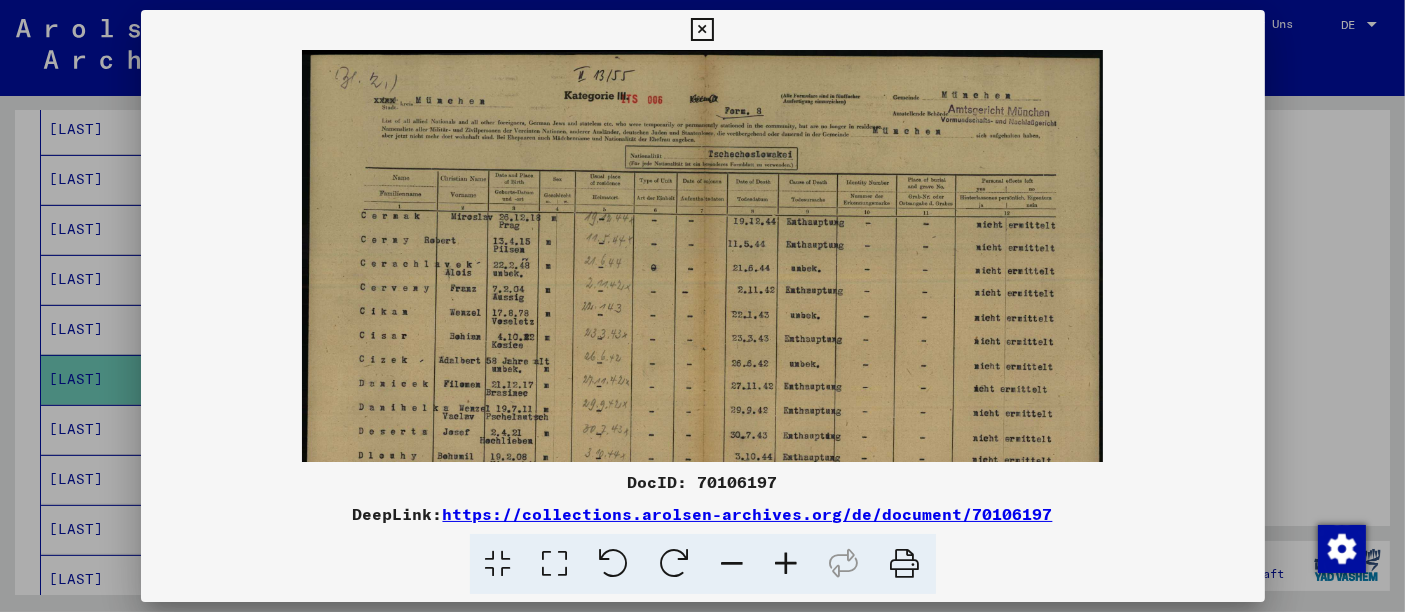 click at bounding box center [787, 564] 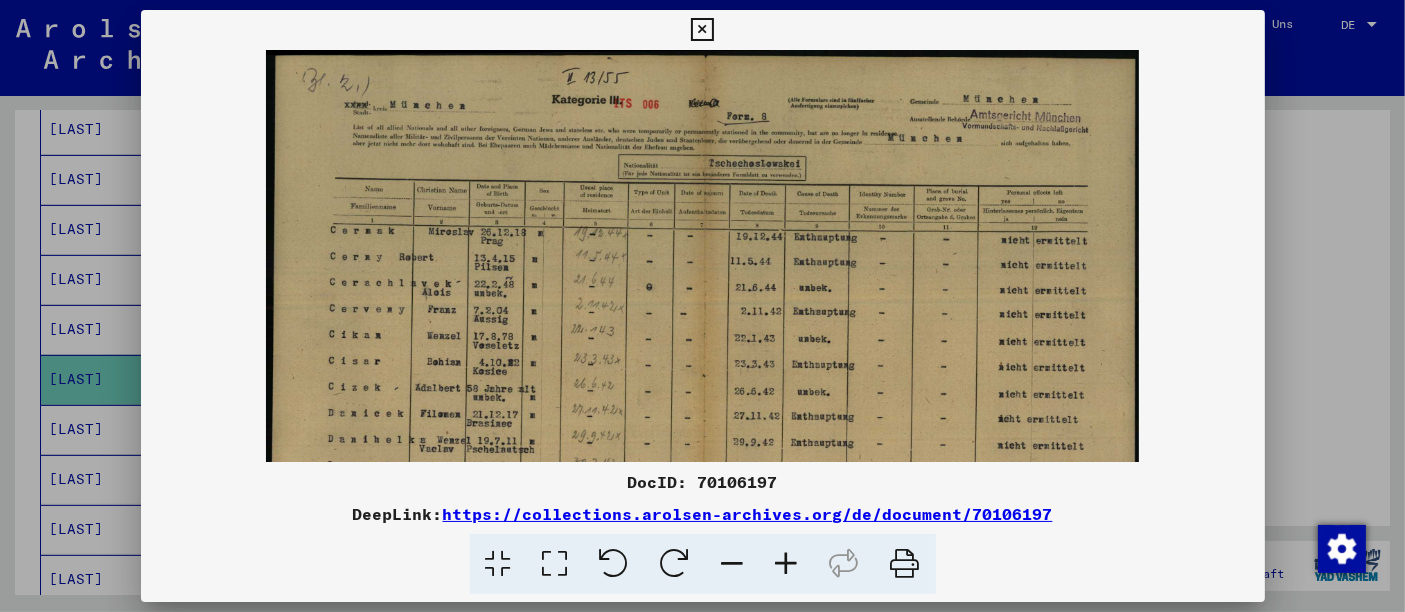 click at bounding box center [787, 564] 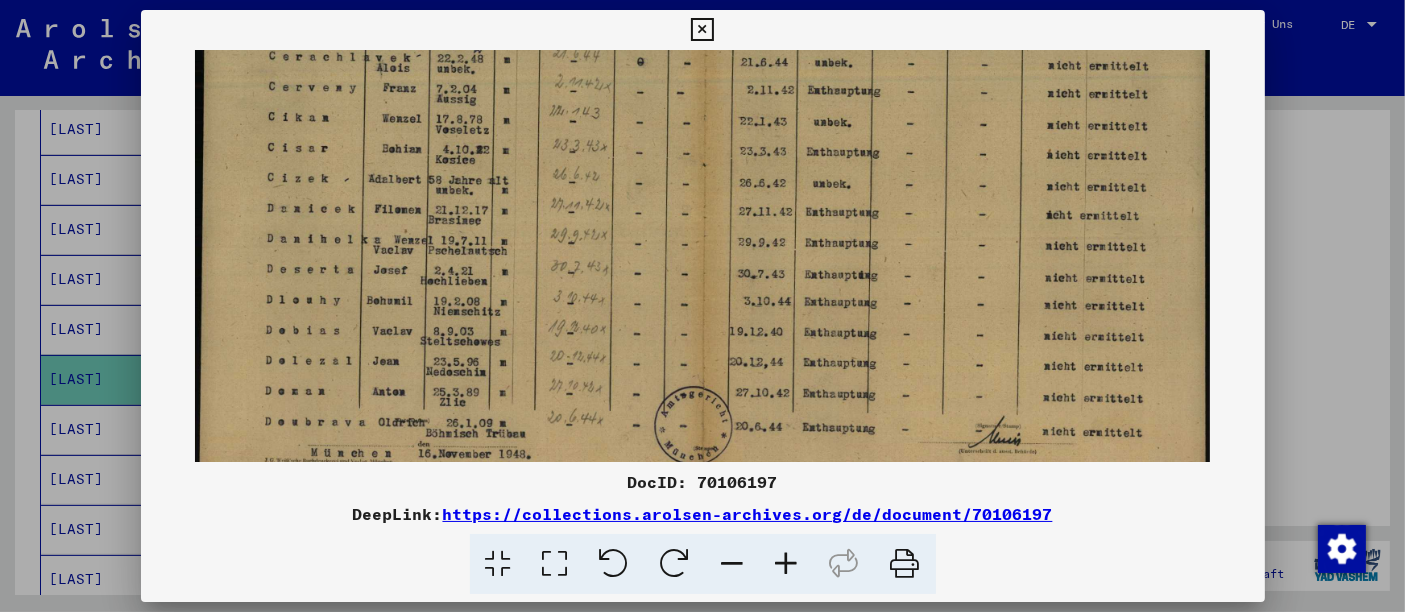 scroll, scrollTop: 265, scrollLeft: 0, axis: vertical 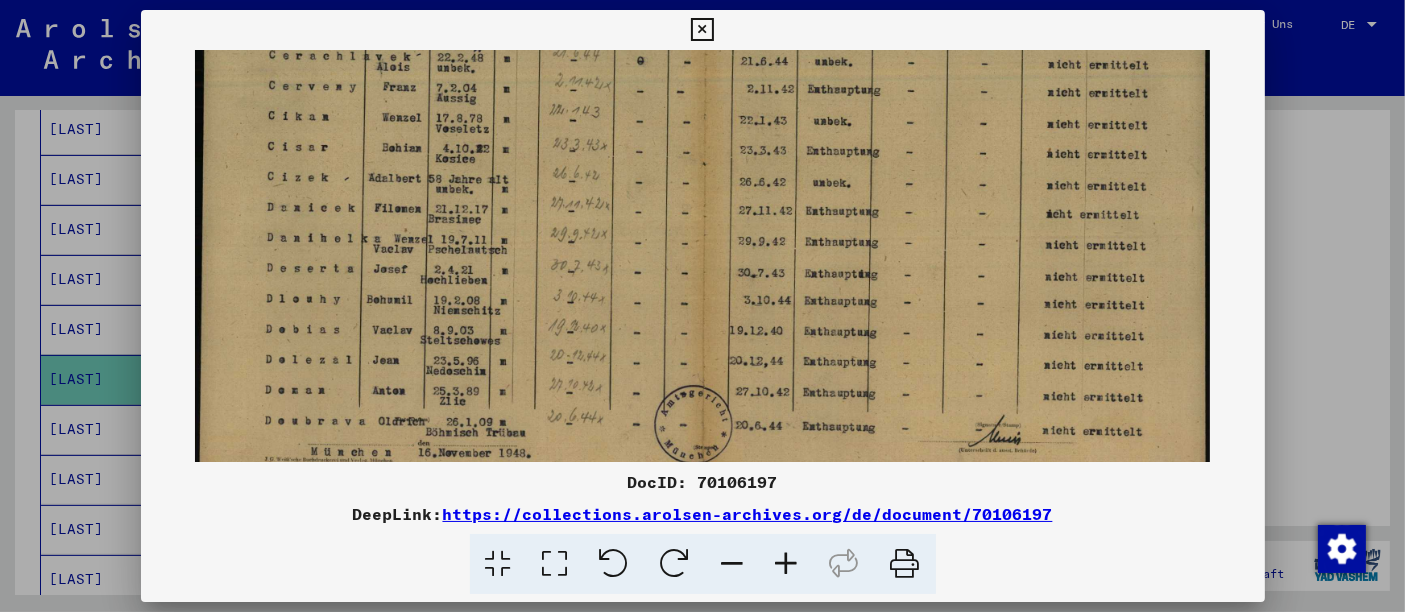 drag, startPoint x: 718, startPoint y: 359, endPoint x: 715, endPoint y: 93, distance: 266.0169 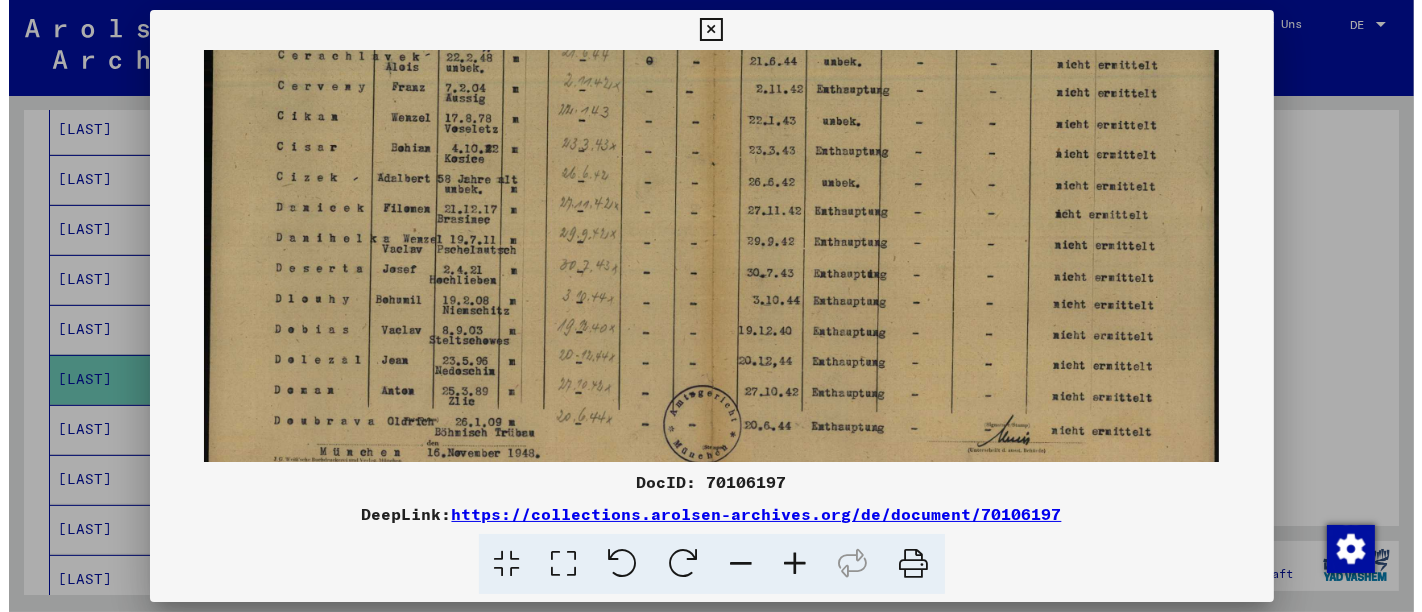 scroll 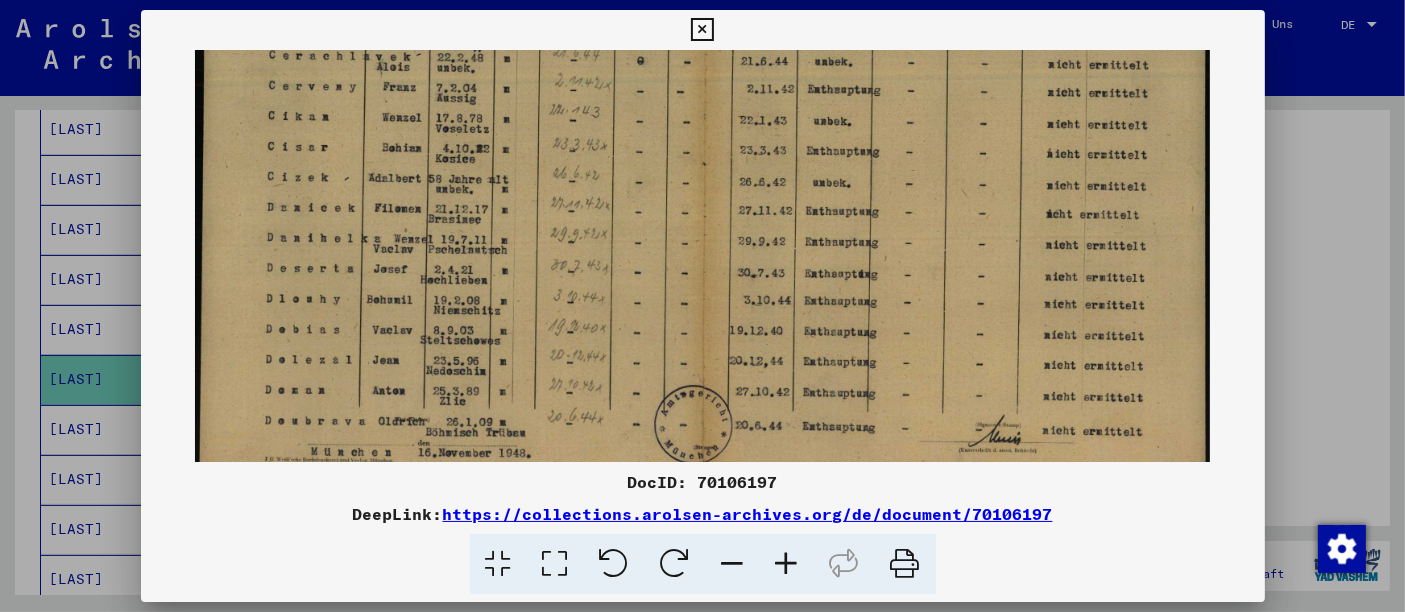 click at bounding box center [702, 306] 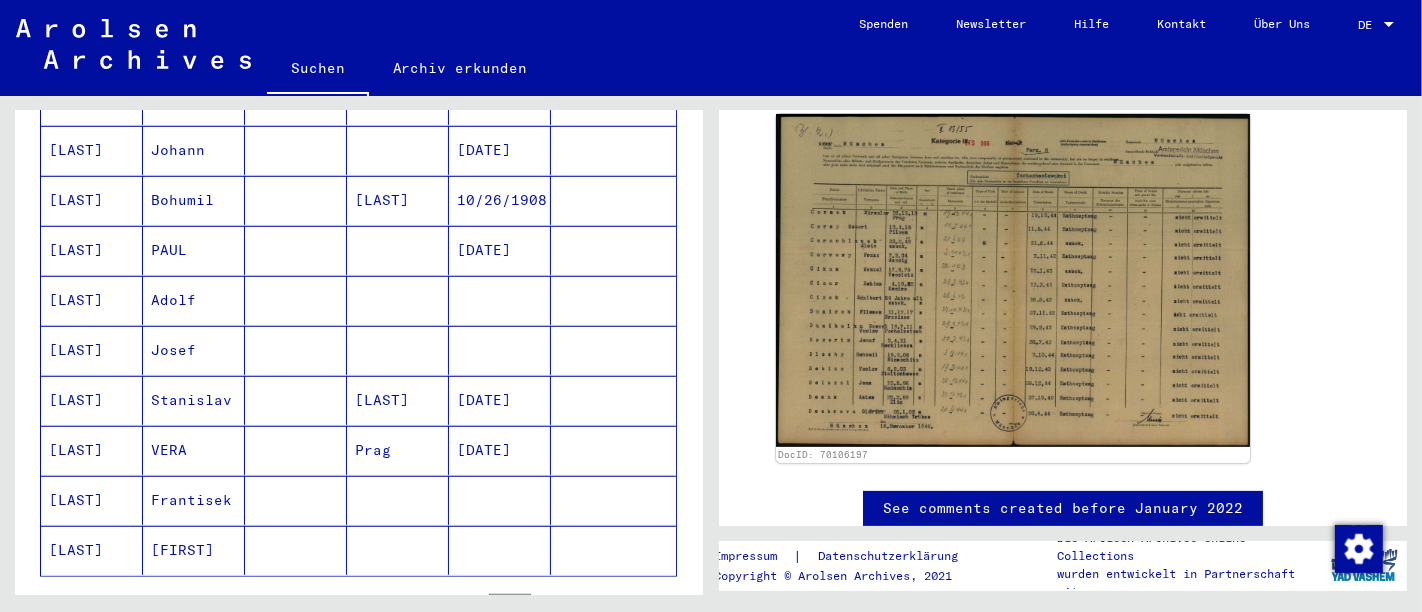 scroll, scrollTop: 1158, scrollLeft: 0, axis: vertical 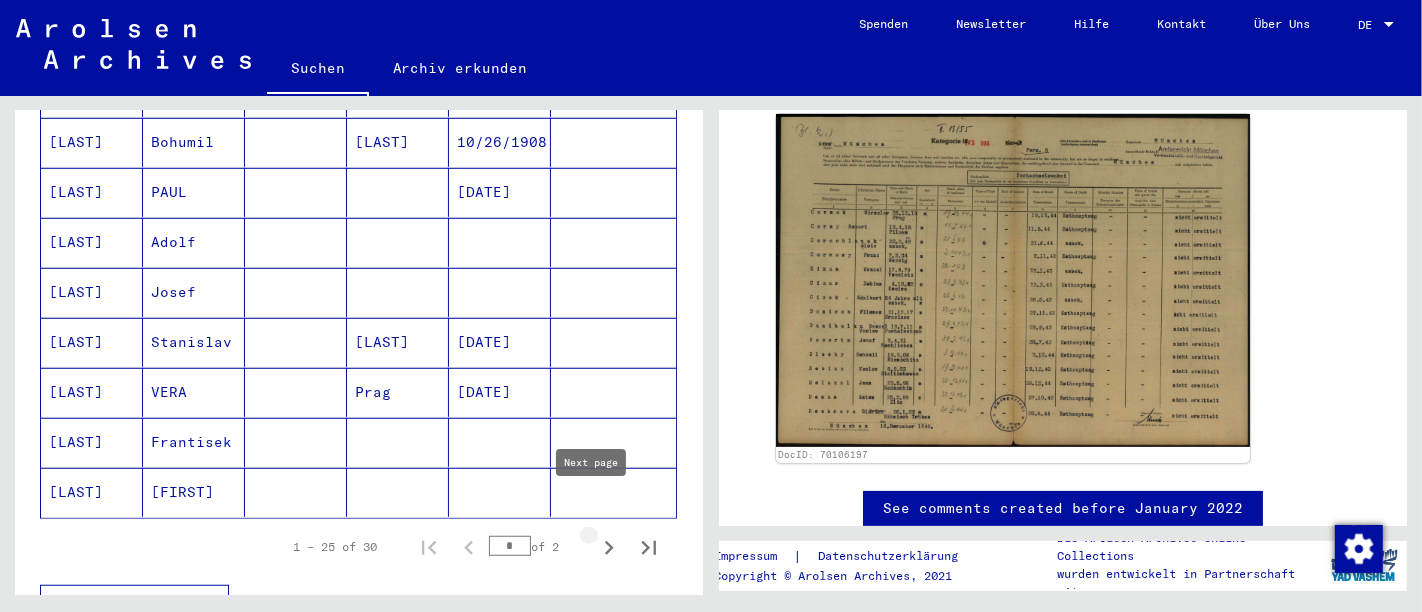 click 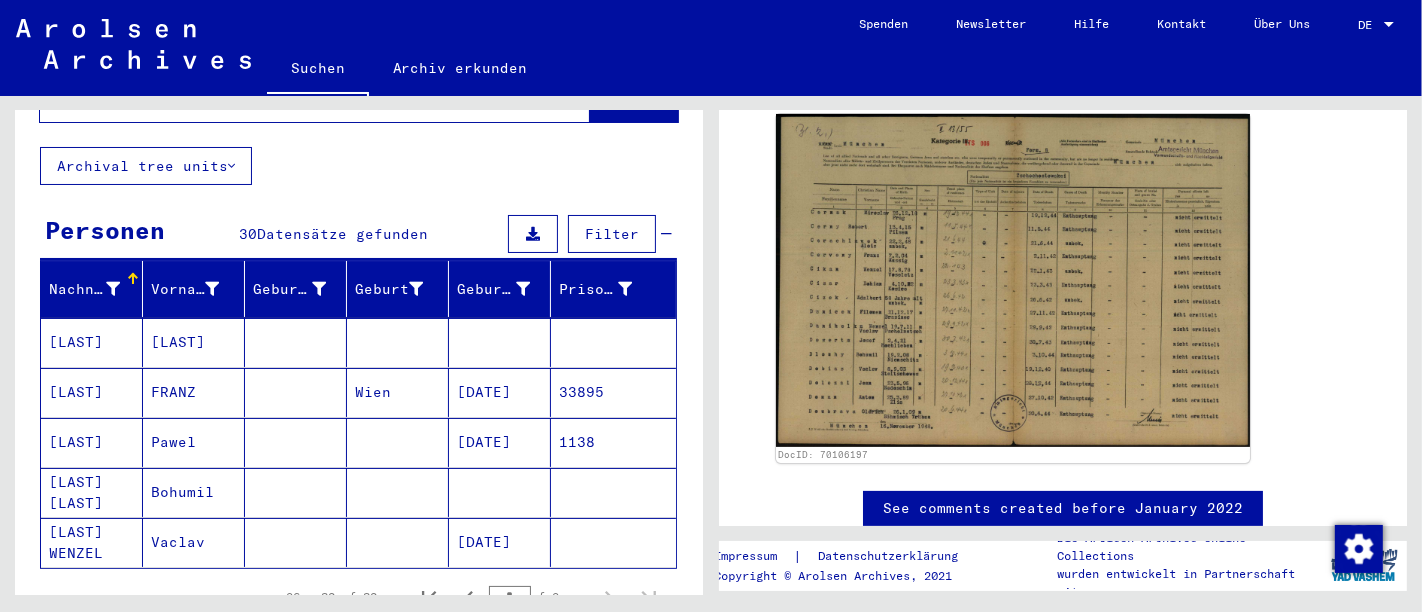 scroll, scrollTop: 107, scrollLeft: 0, axis: vertical 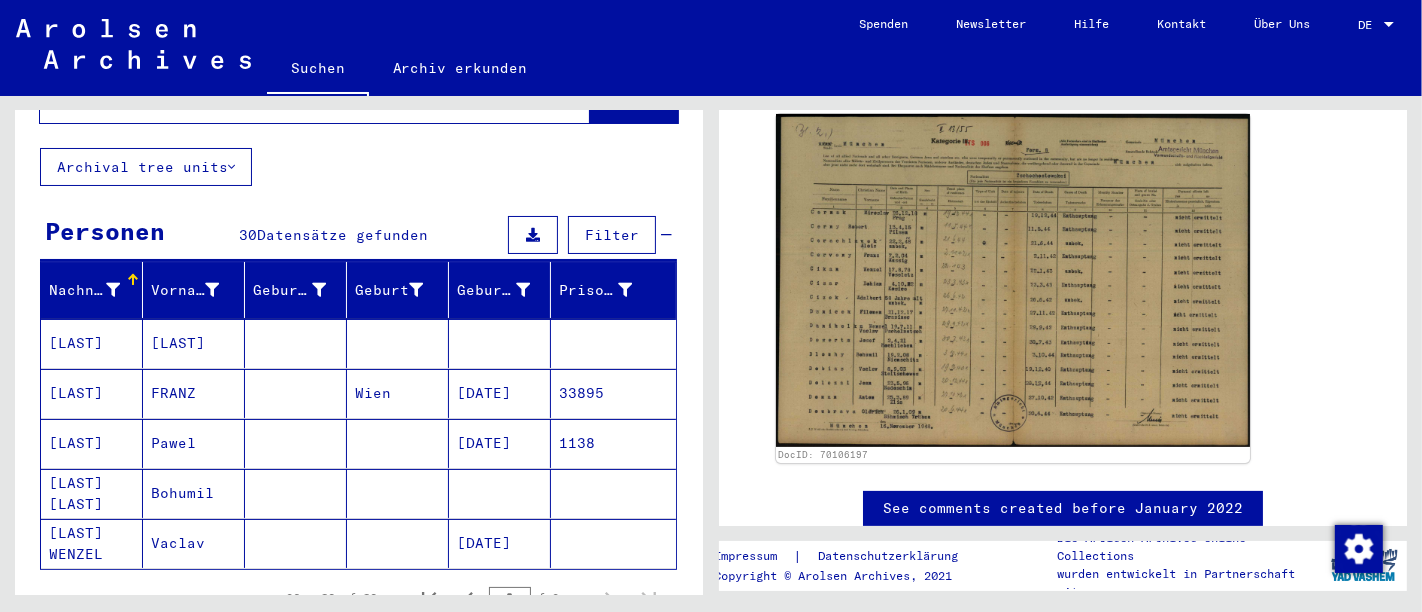 click on "[DATE]" 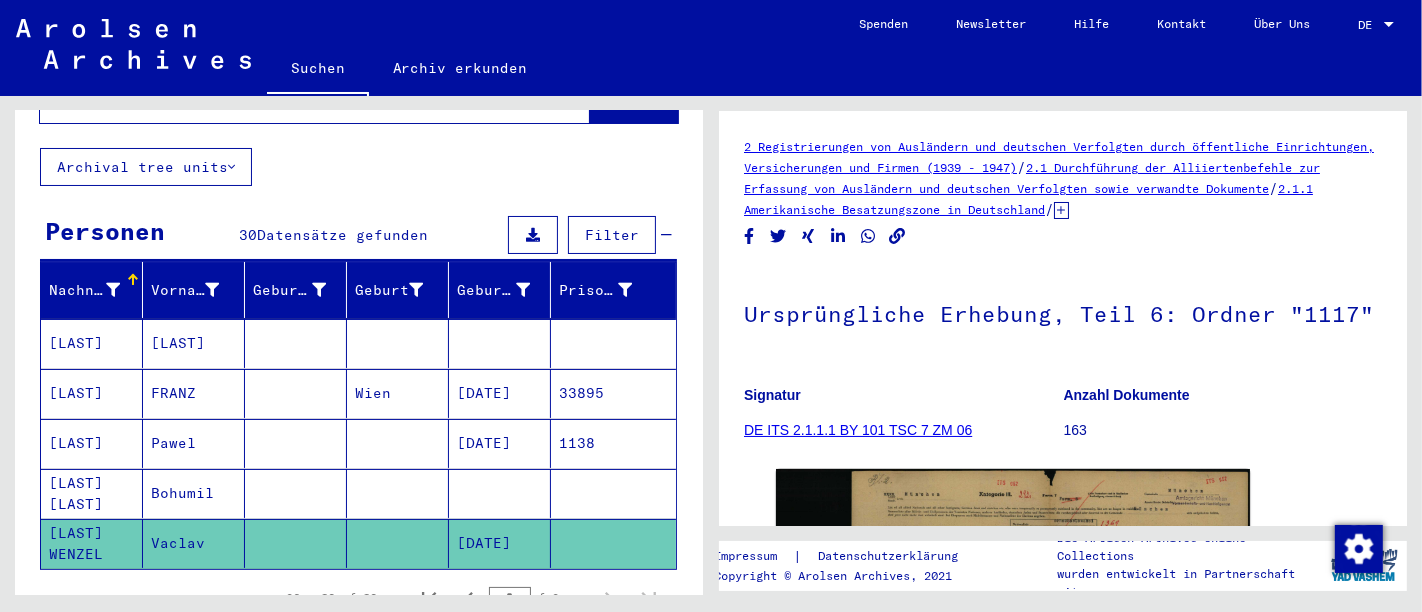 scroll, scrollTop: 291, scrollLeft: 0, axis: vertical 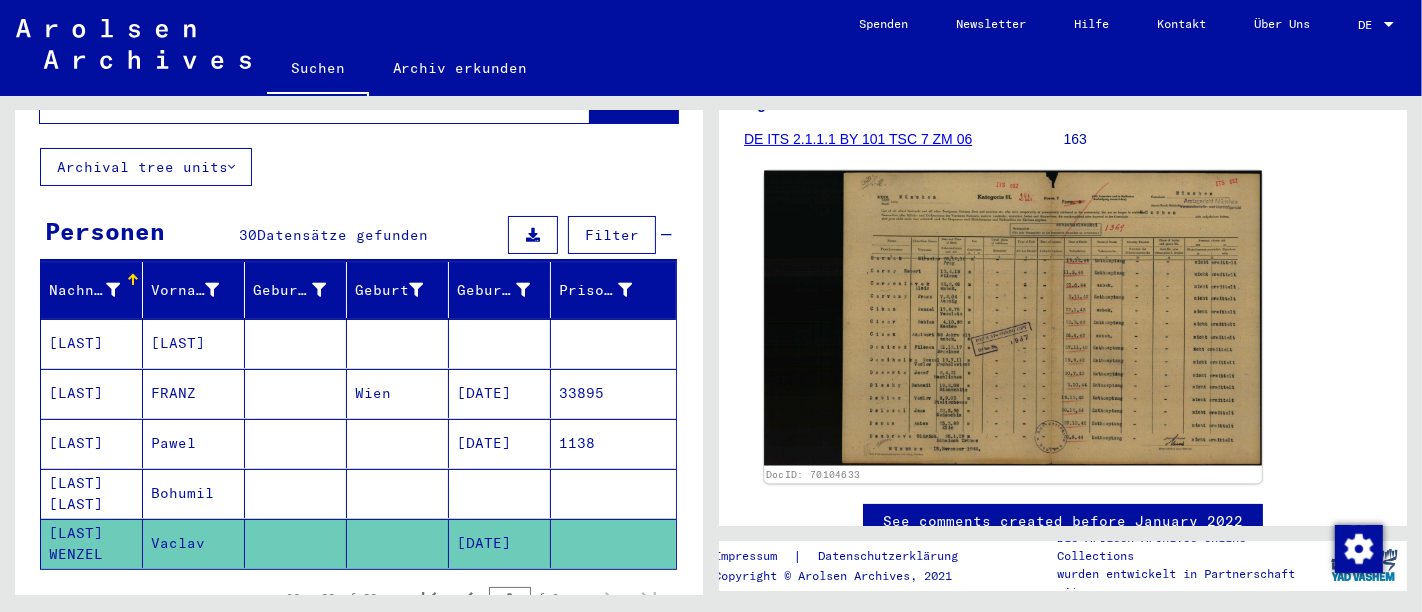 click 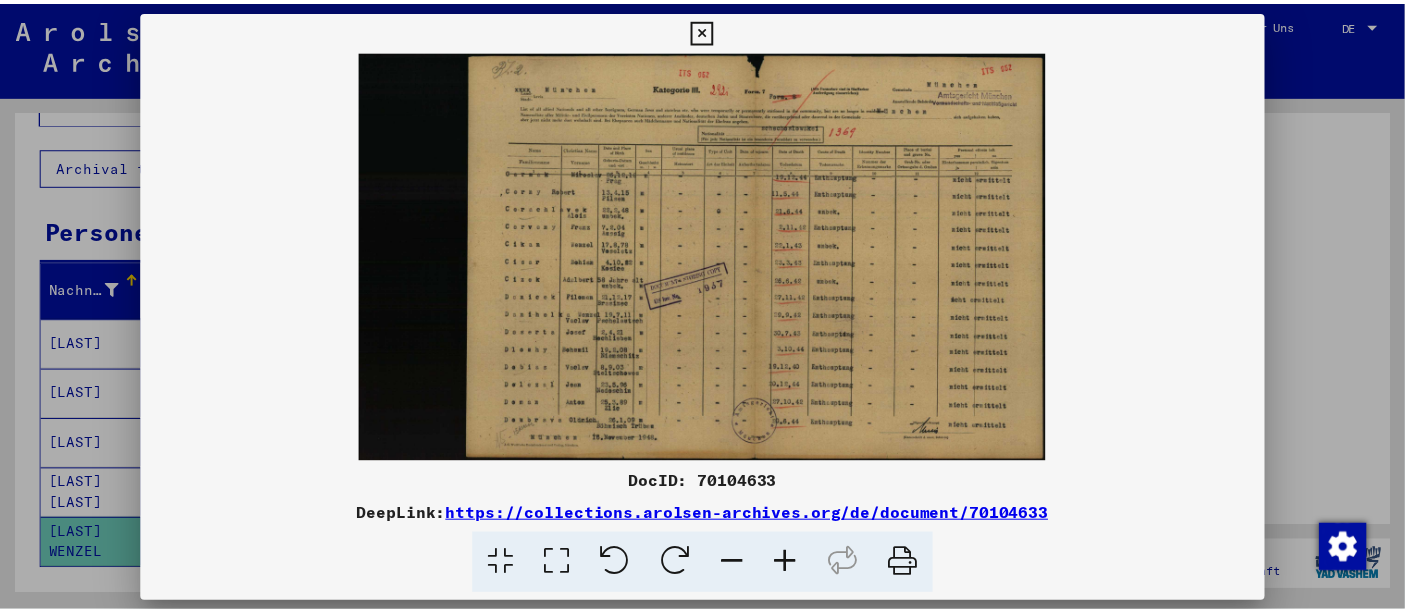 scroll, scrollTop: 324, scrollLeft: 0, axis: vertical 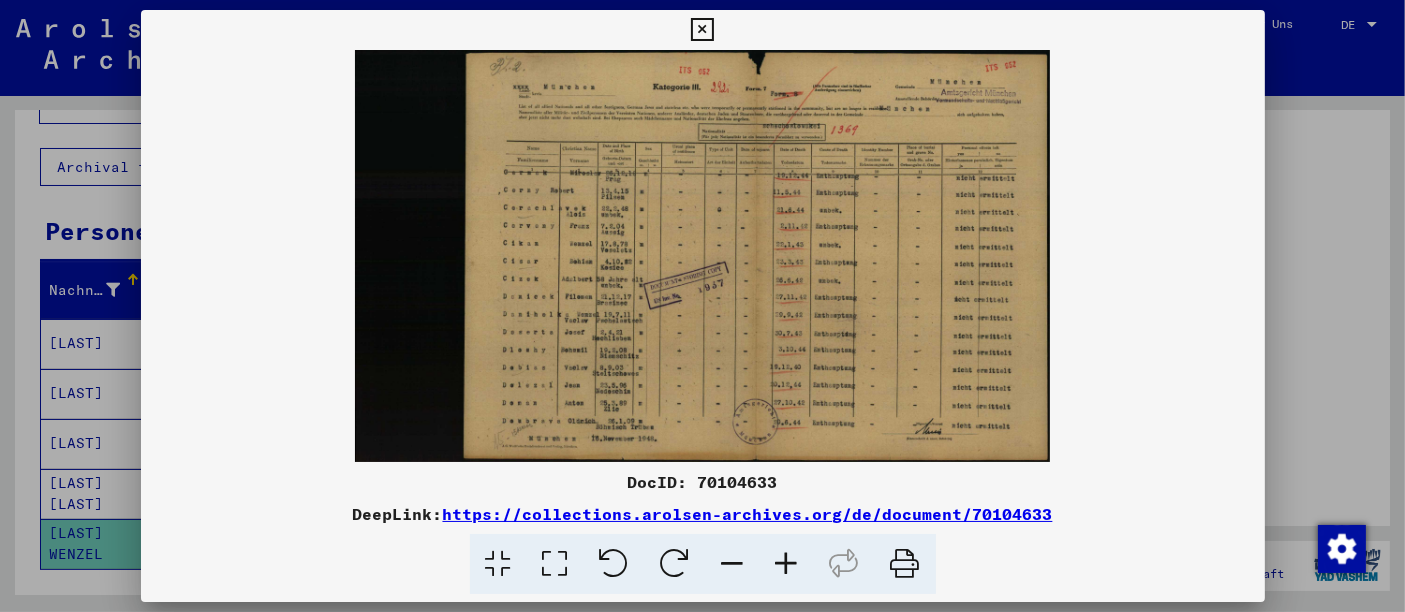 click at bounding box center (787, 564) 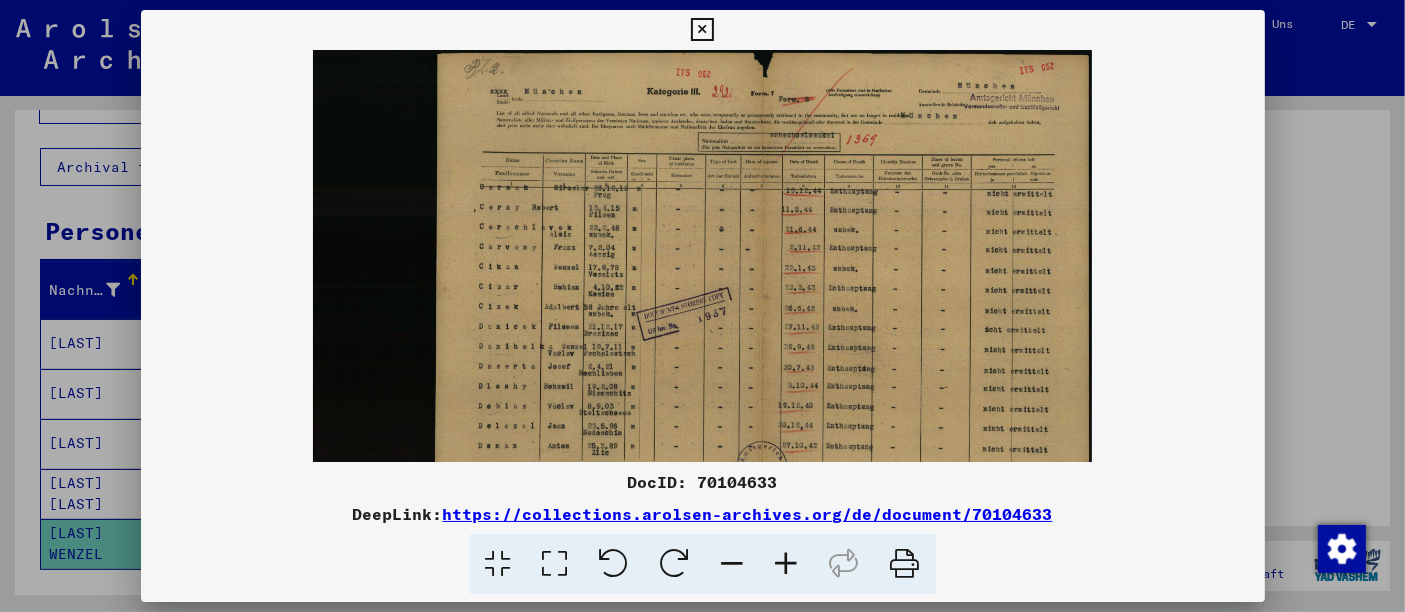 click at bounding box center [787, 564] 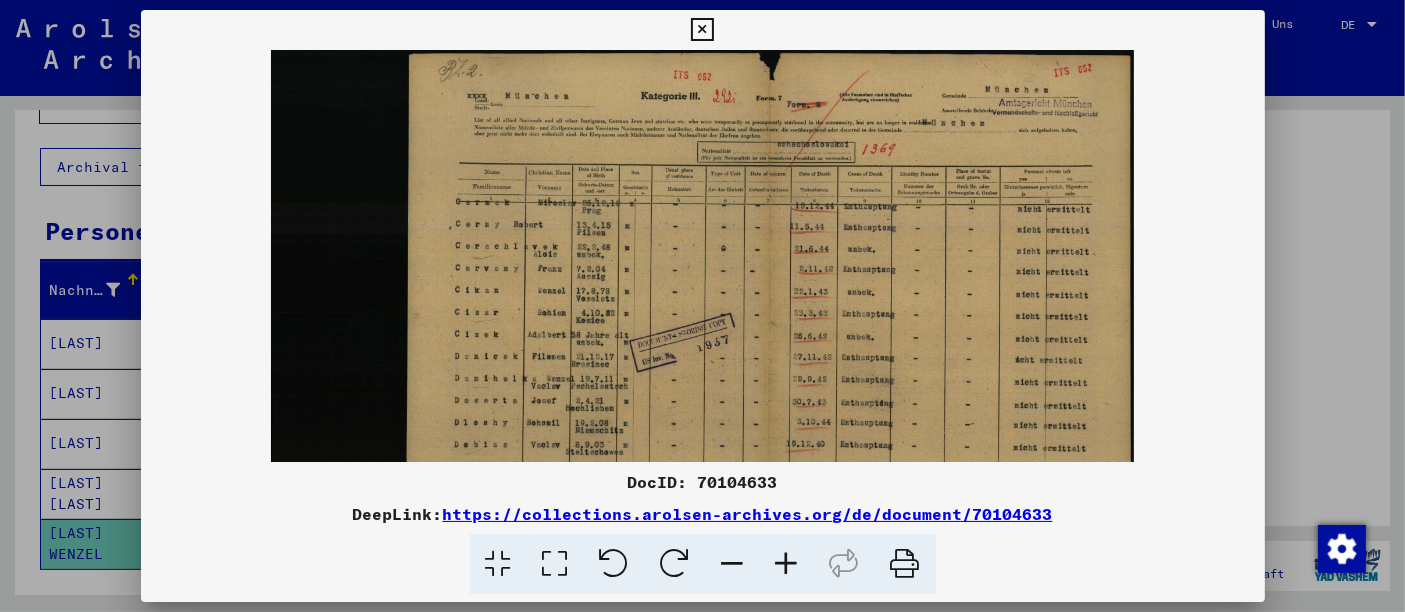 click at bounding box center (787, 564) 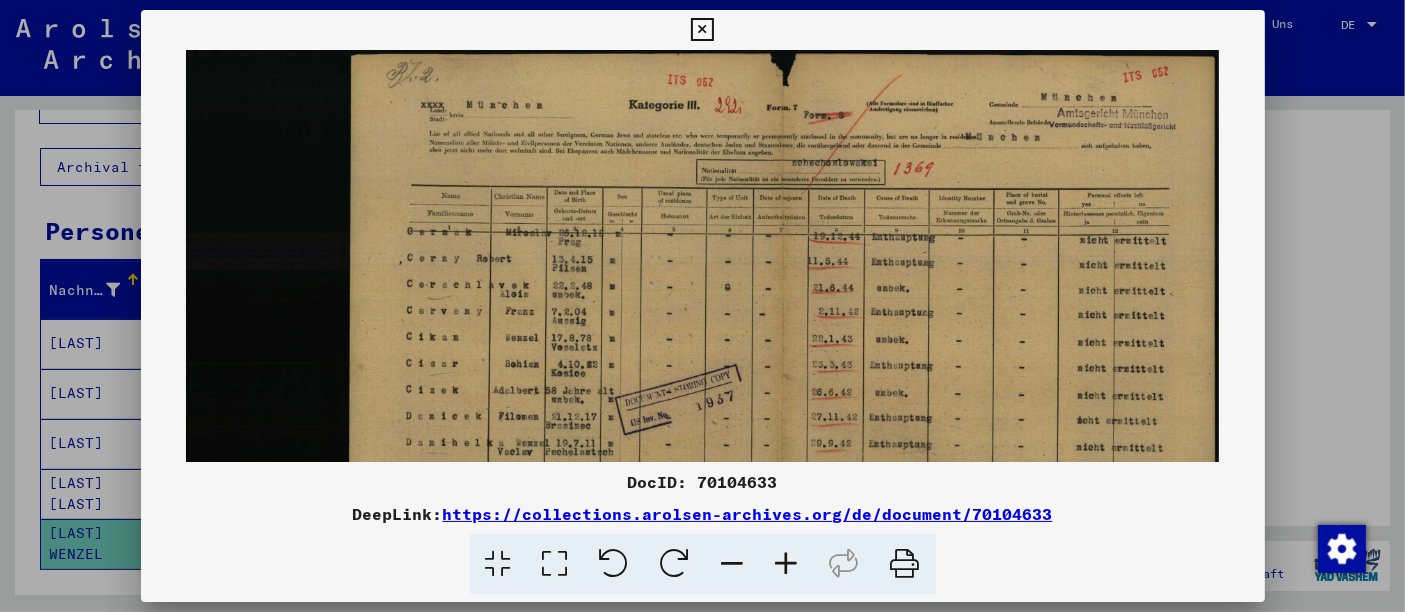 click at bounding box center (787, 564) 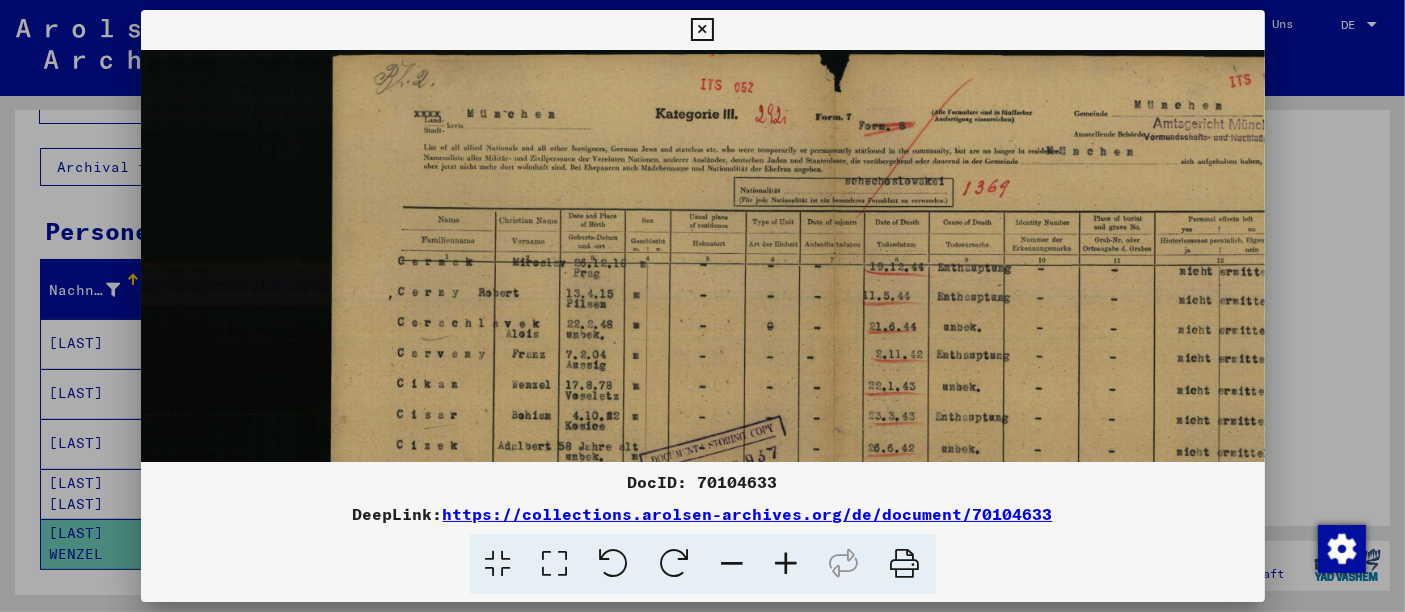 click at bounding box center (787, 564) 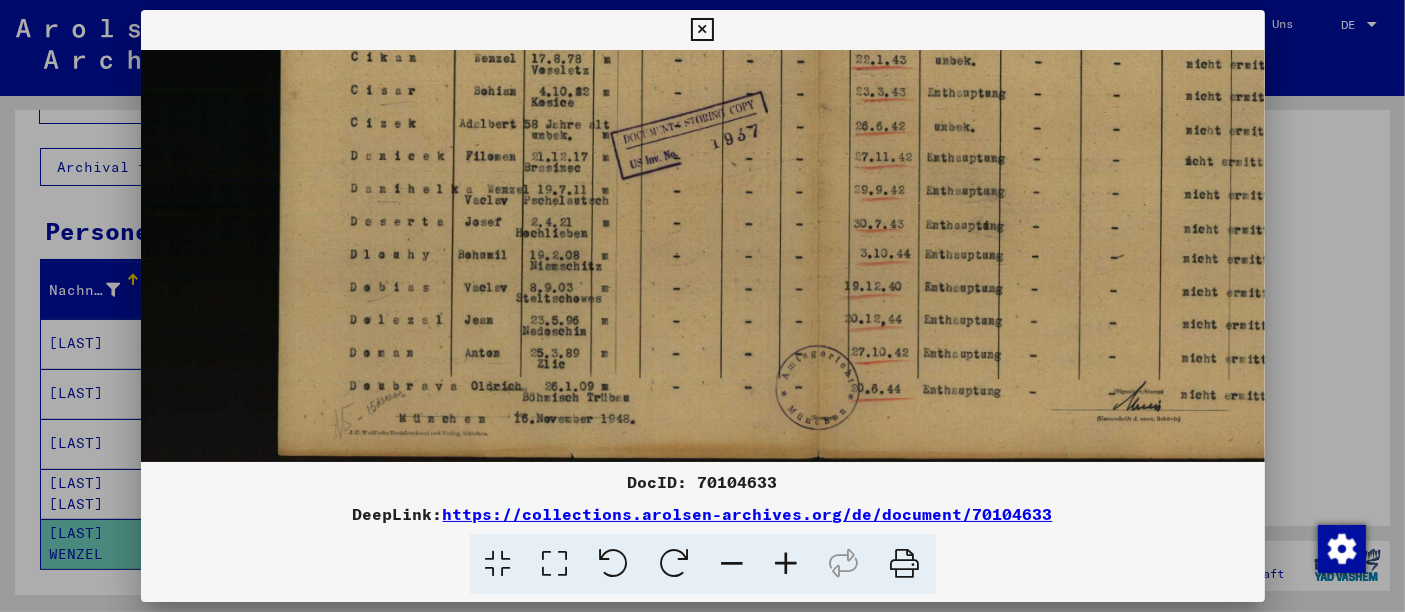 scroll, scrollTop: 350, scrollLeft: 71, axis: both 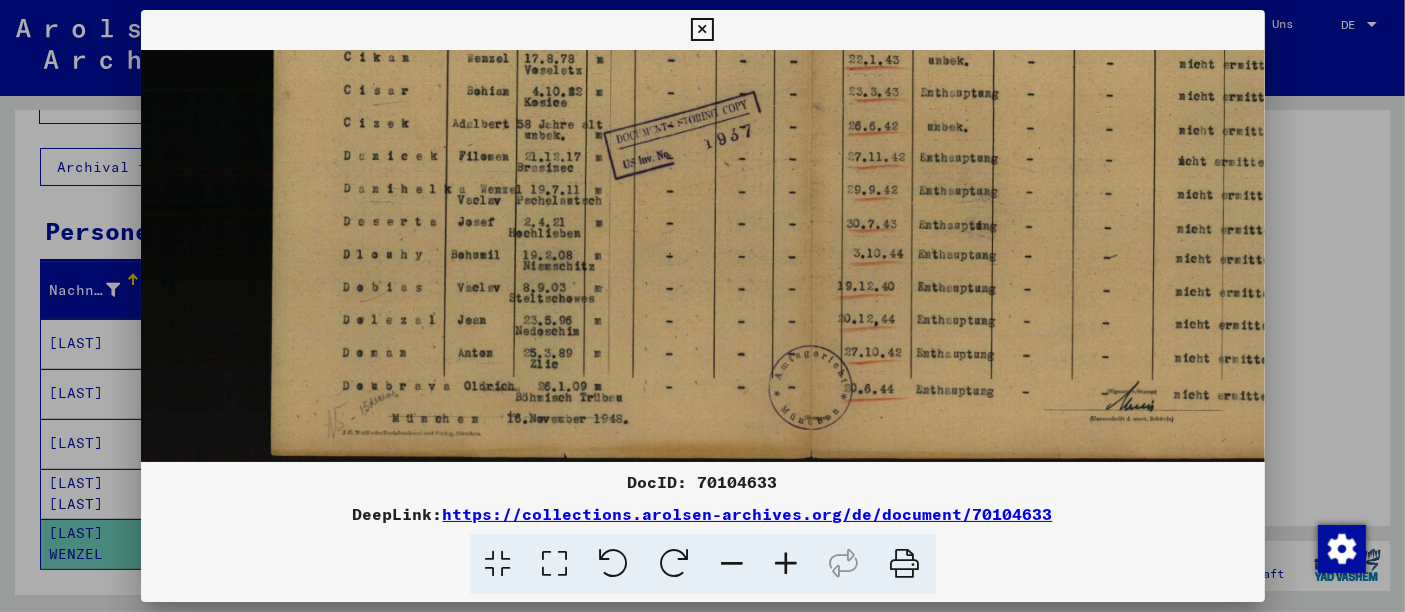 drag, startPoint x: 765, startPoint y: 326, endPoint x: 694, endPoint y: -135, distance: 466.43542 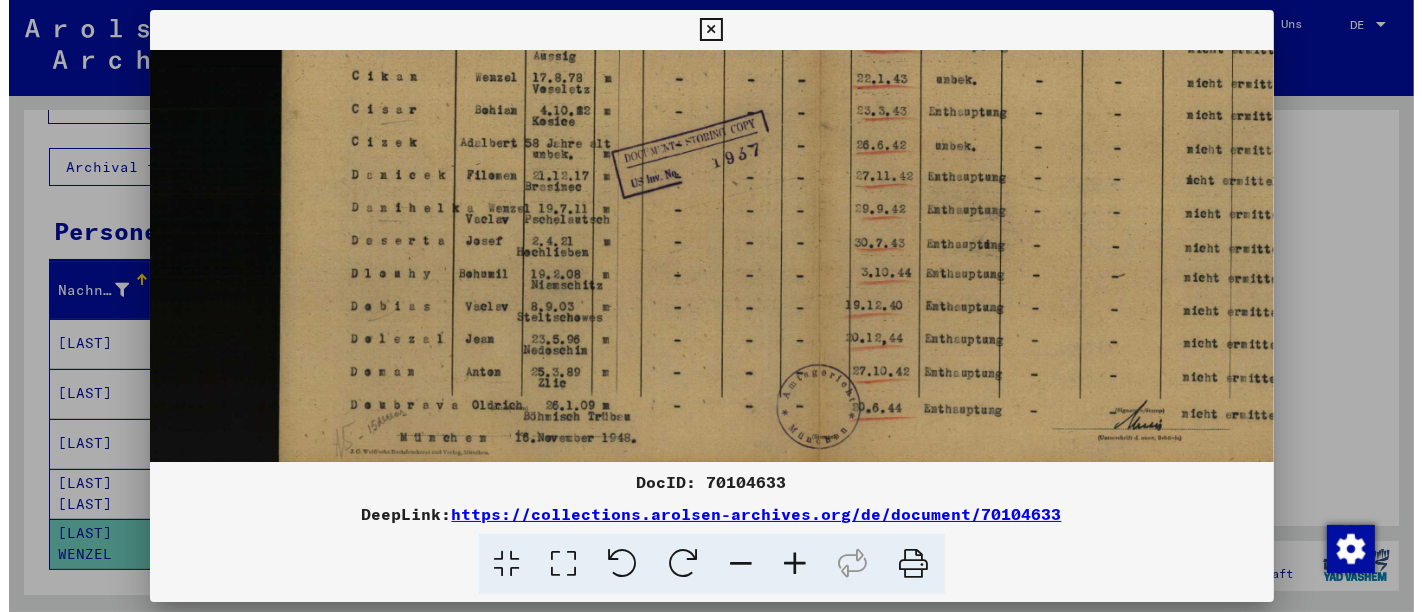 scroll, scrollTop: 331, scrollLeft: 72, axis: both 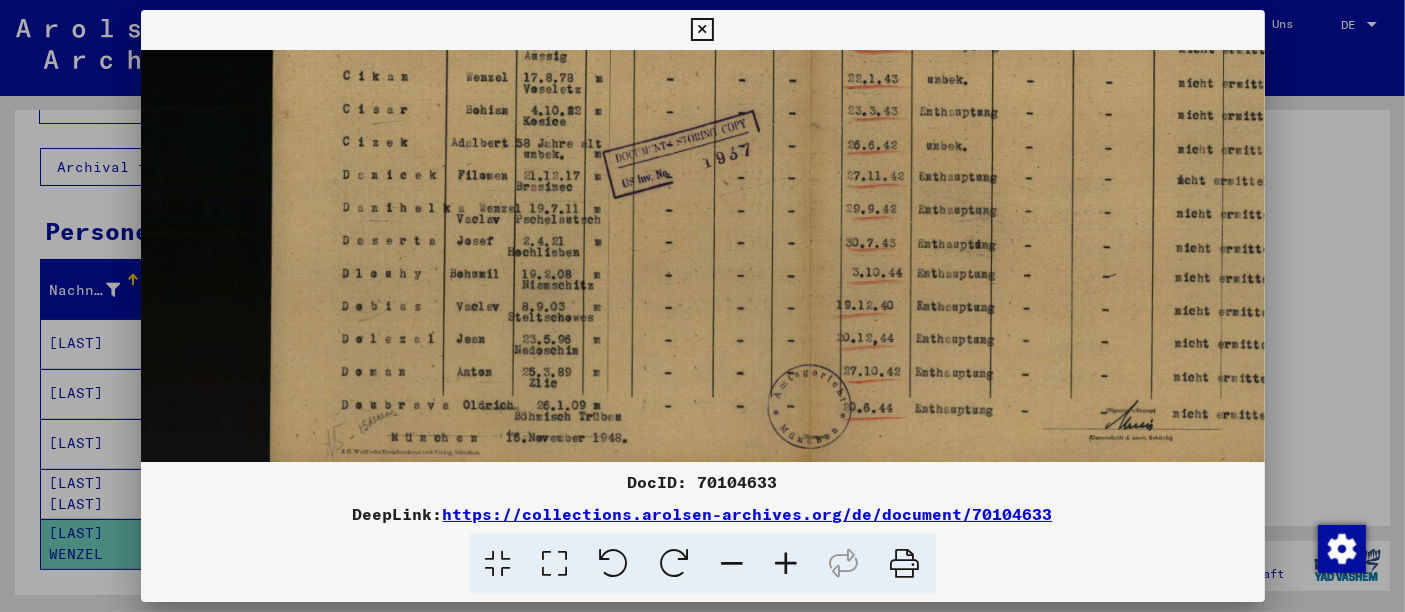 drag, startPoint x: 658, startPoint y: 158, endPoint x: 656, endPoint y: 178, distance: 20.09975 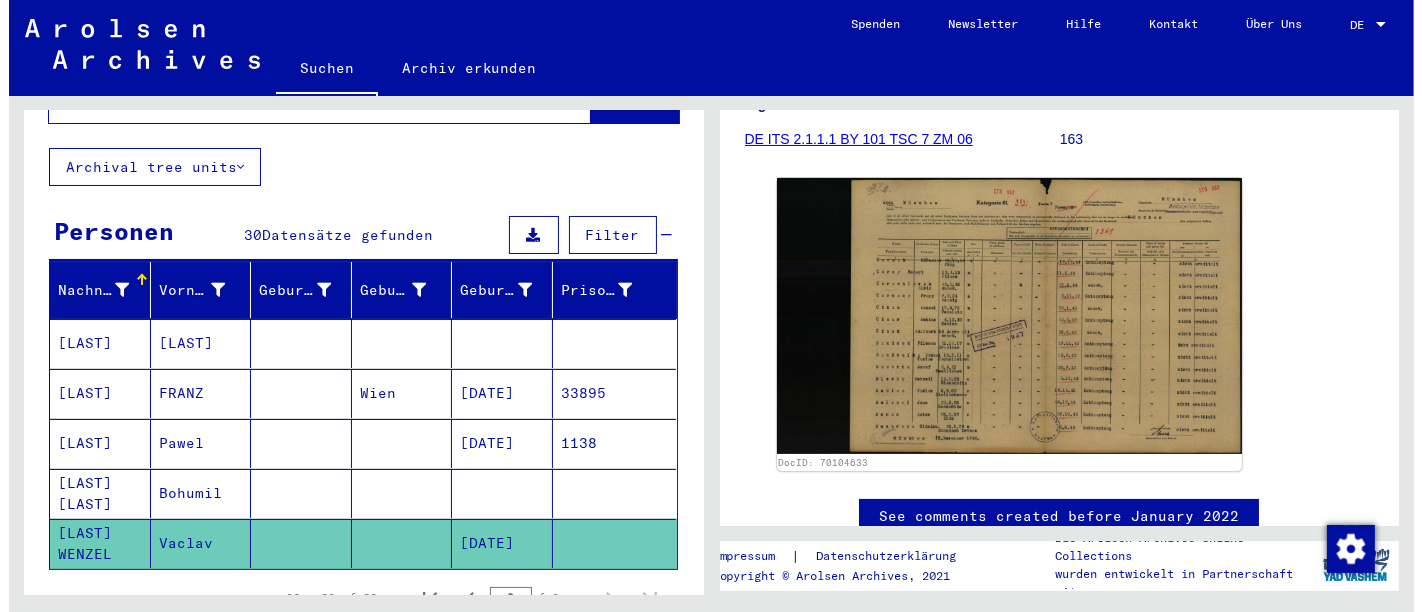 scroll, scrollTop: 291, scrollLeft: 0, axis: vertical 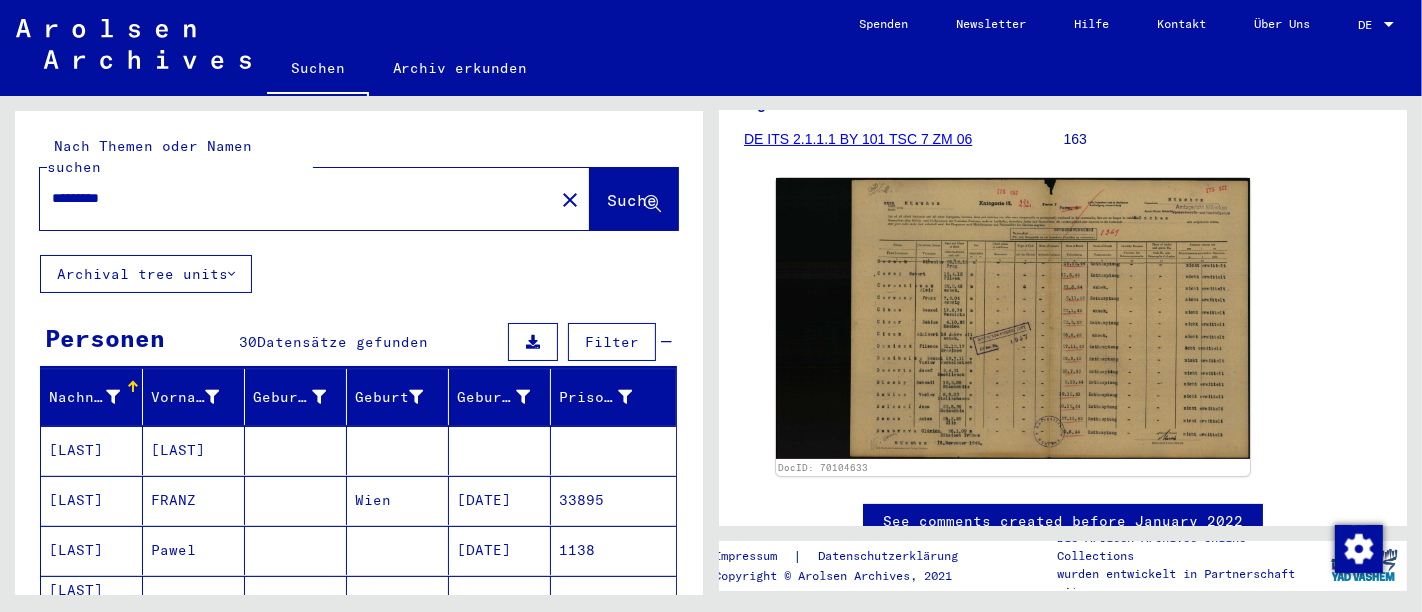 drag, startPoint x: 203, startPoint y: 175, endPoint x: 0, endPoint y: 178, distance: 203.02217 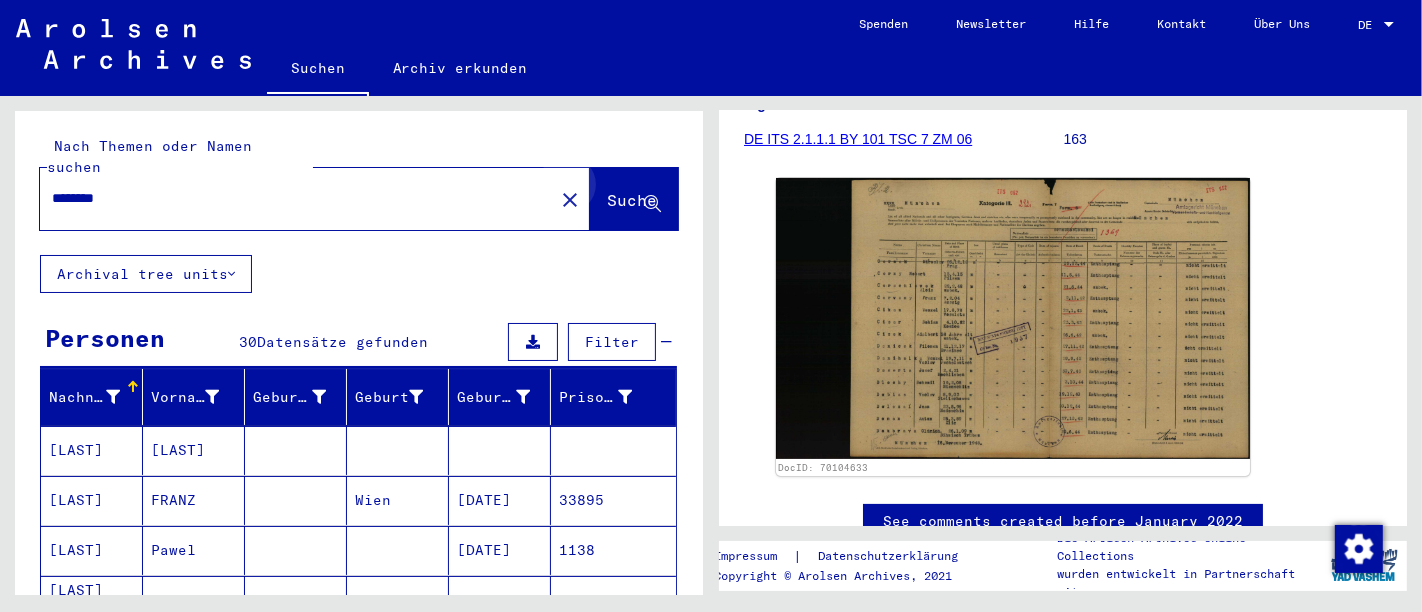 click on "Suche" 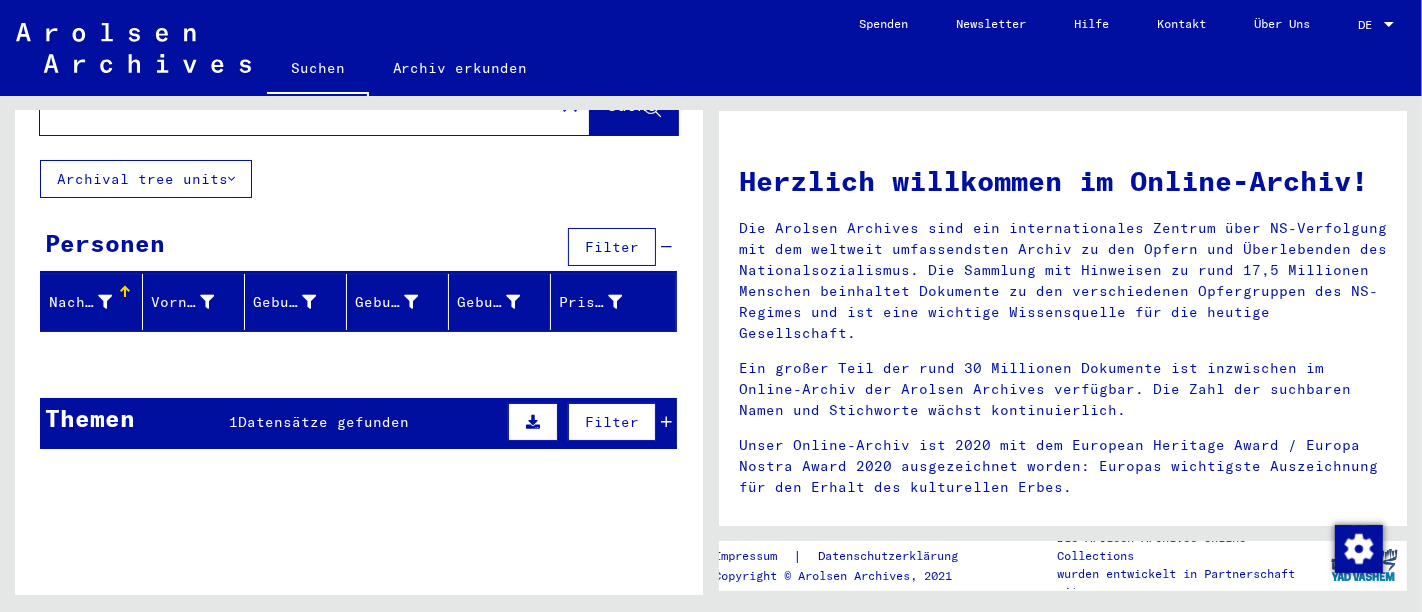 scroll, scrollTop: 0, scrollLeft: 0, axis: both 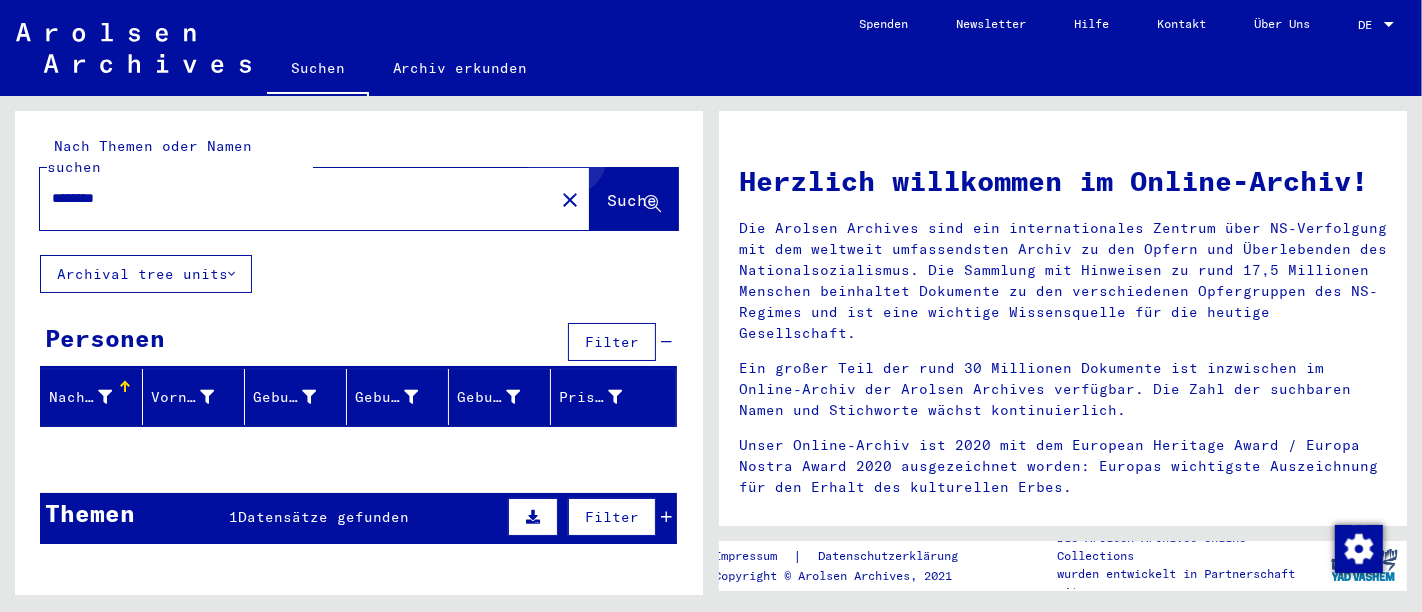click on "Suche" 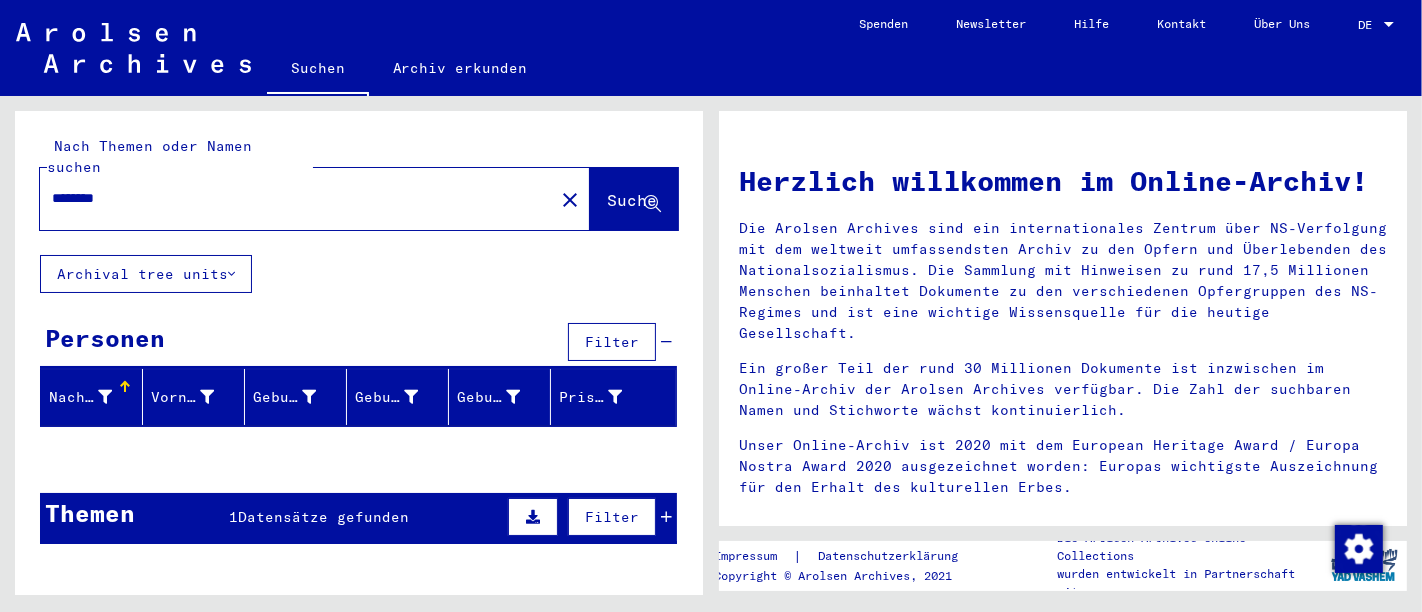 click on "Archival tree units" 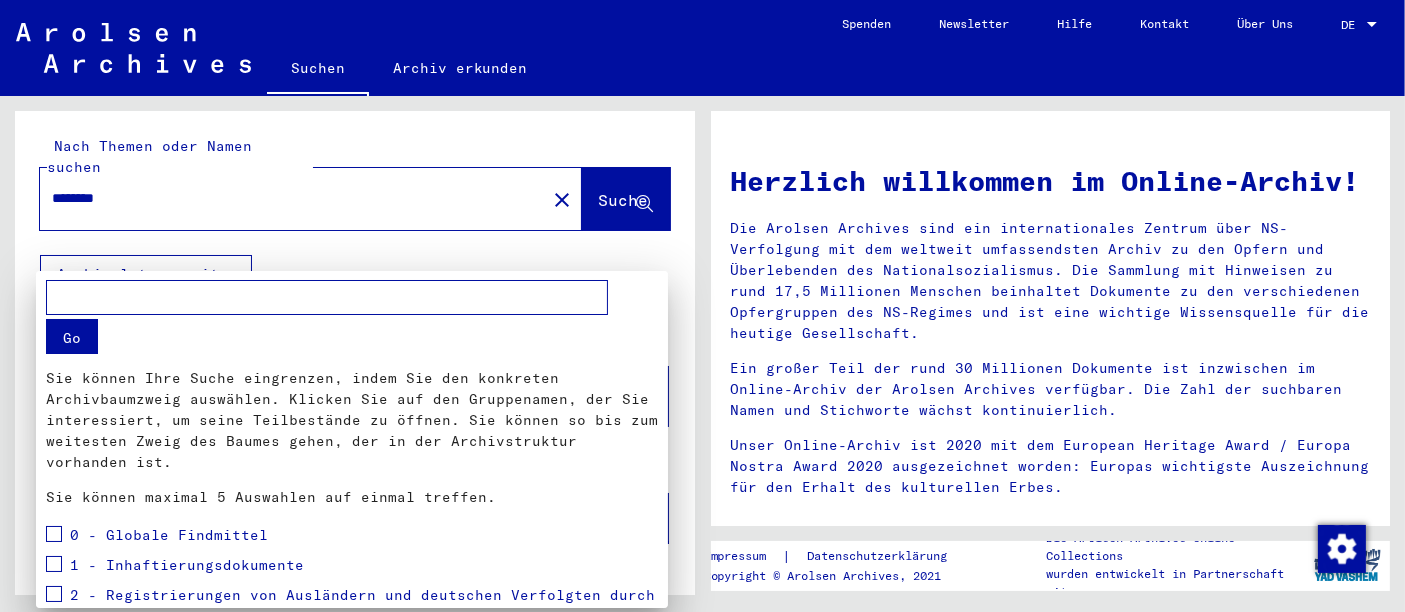 click at bounding box center [702, 306] 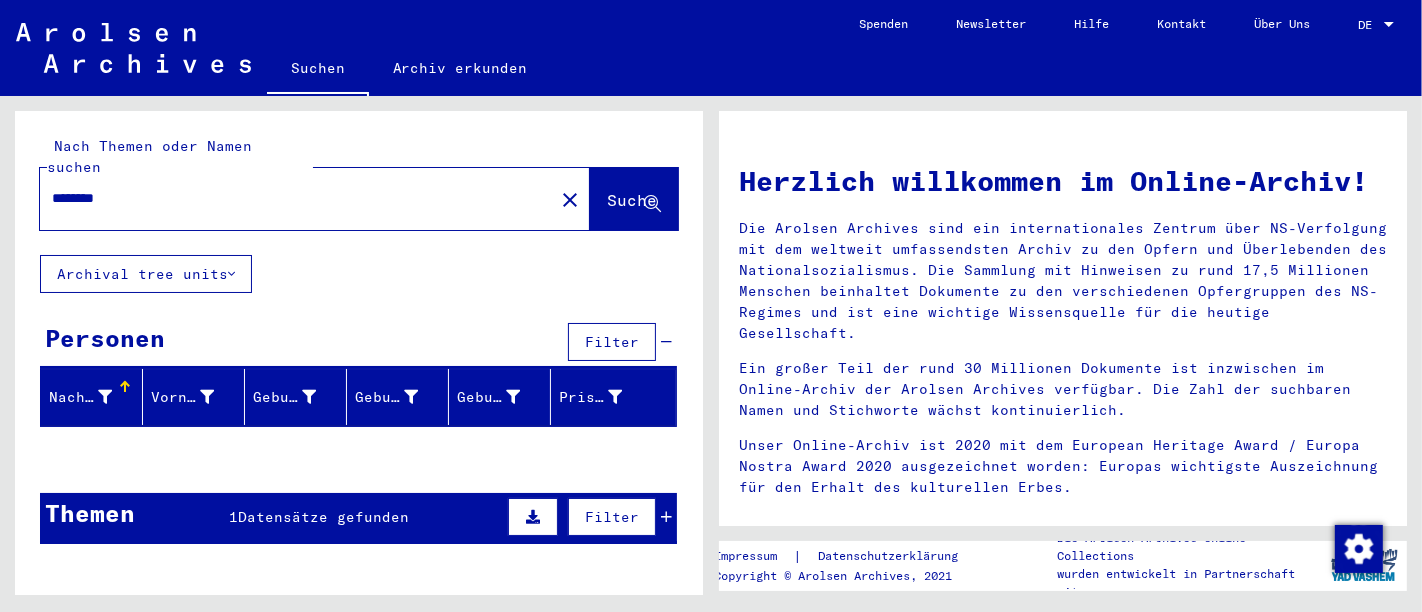 click on "********" at bounding box center (291, 198) 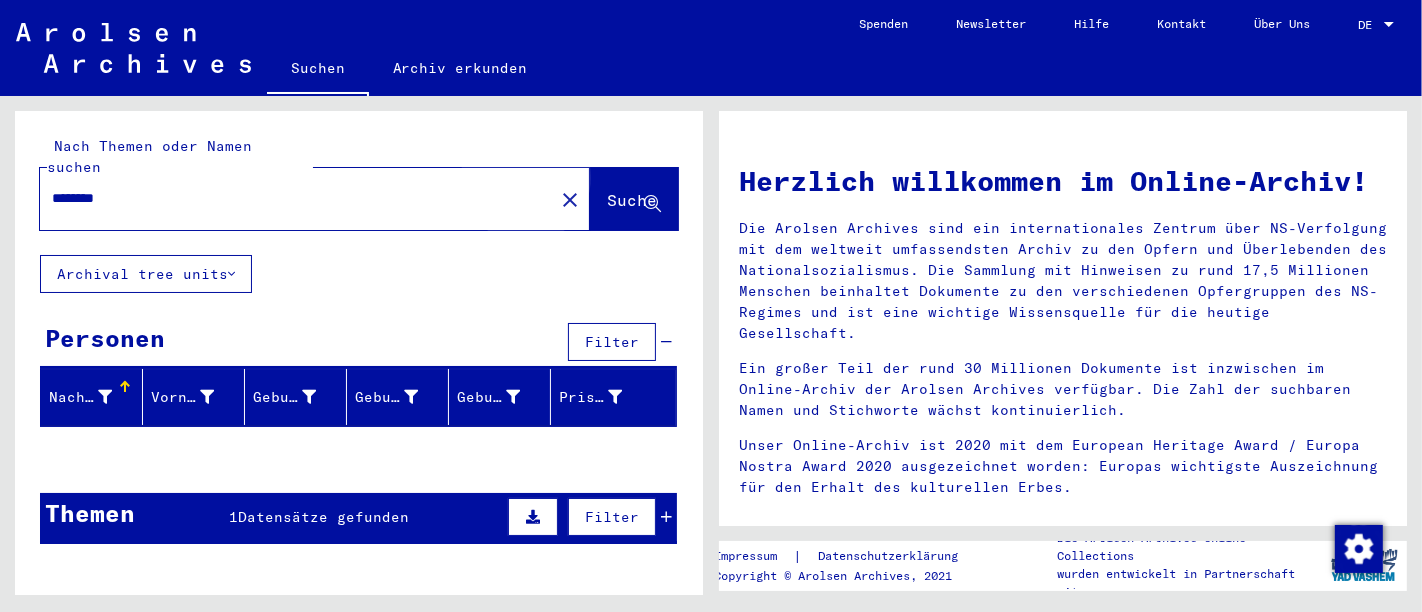 click on "Suche" 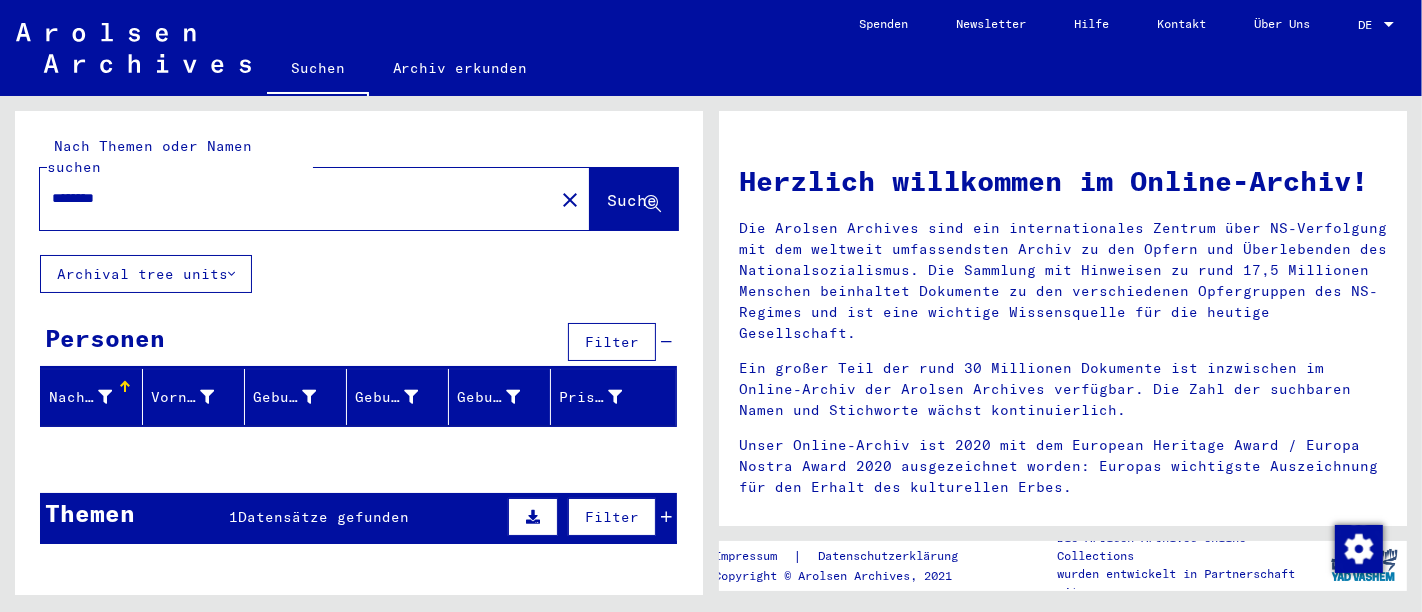 click on "********" at bounding box center [291, 198] 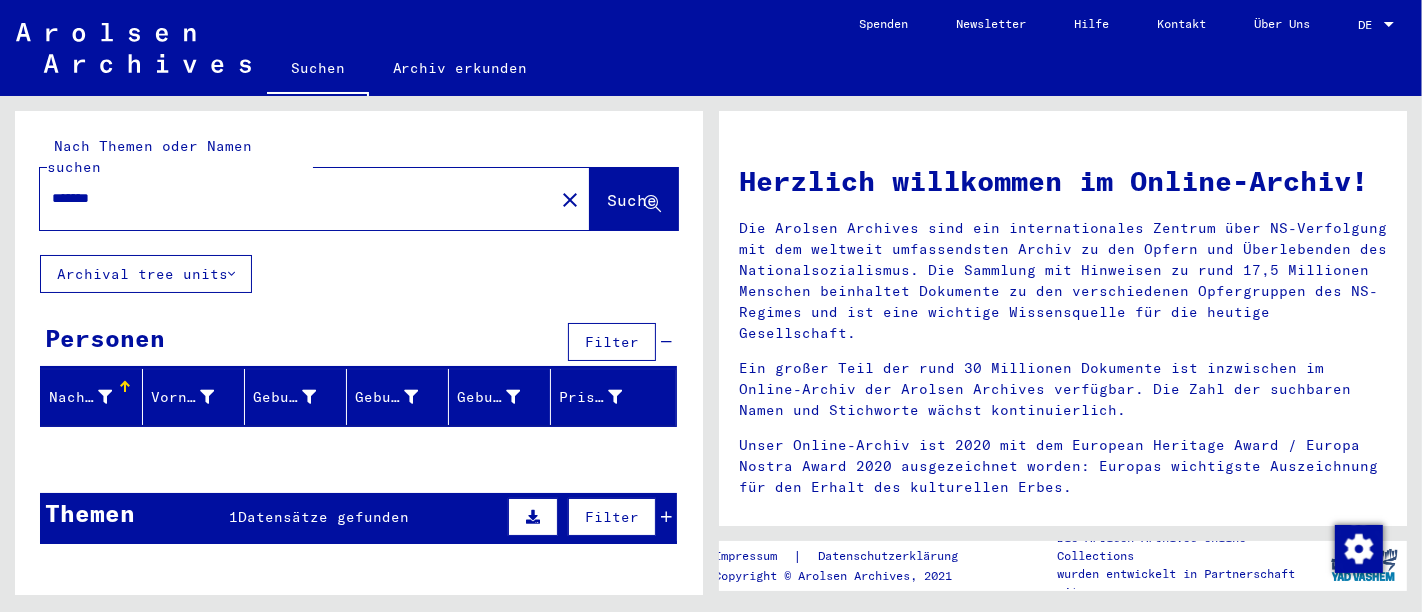 type on "*******" 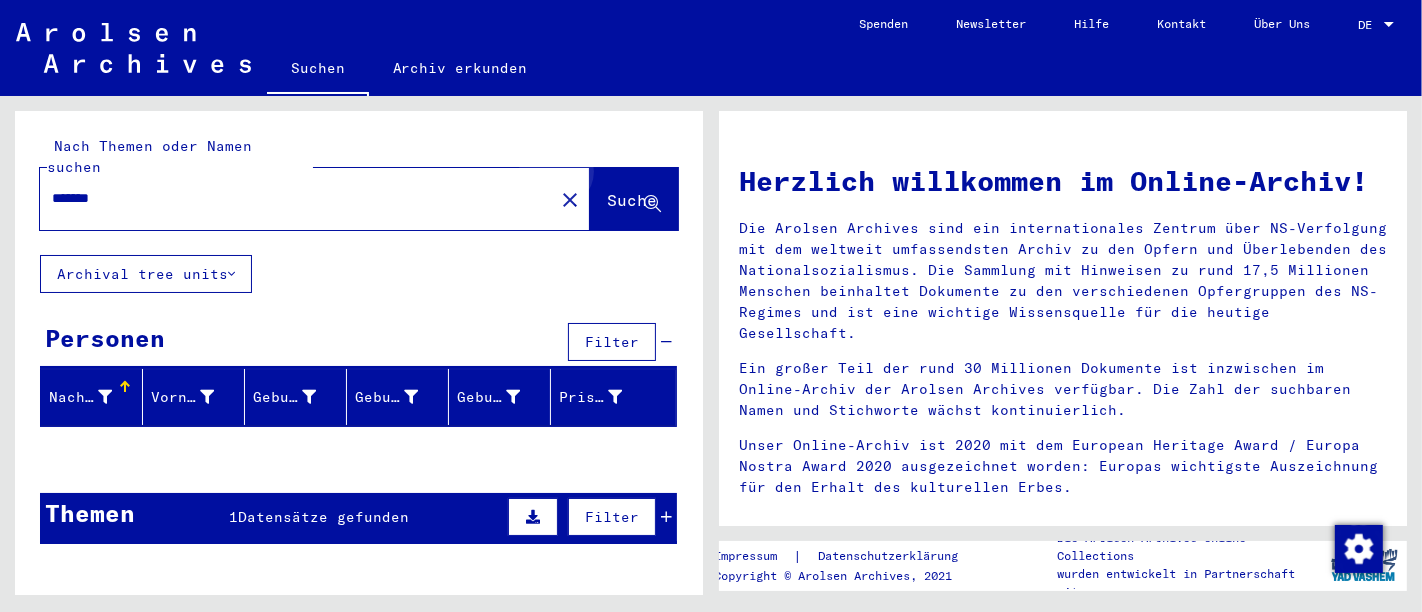 click on "Suche" 